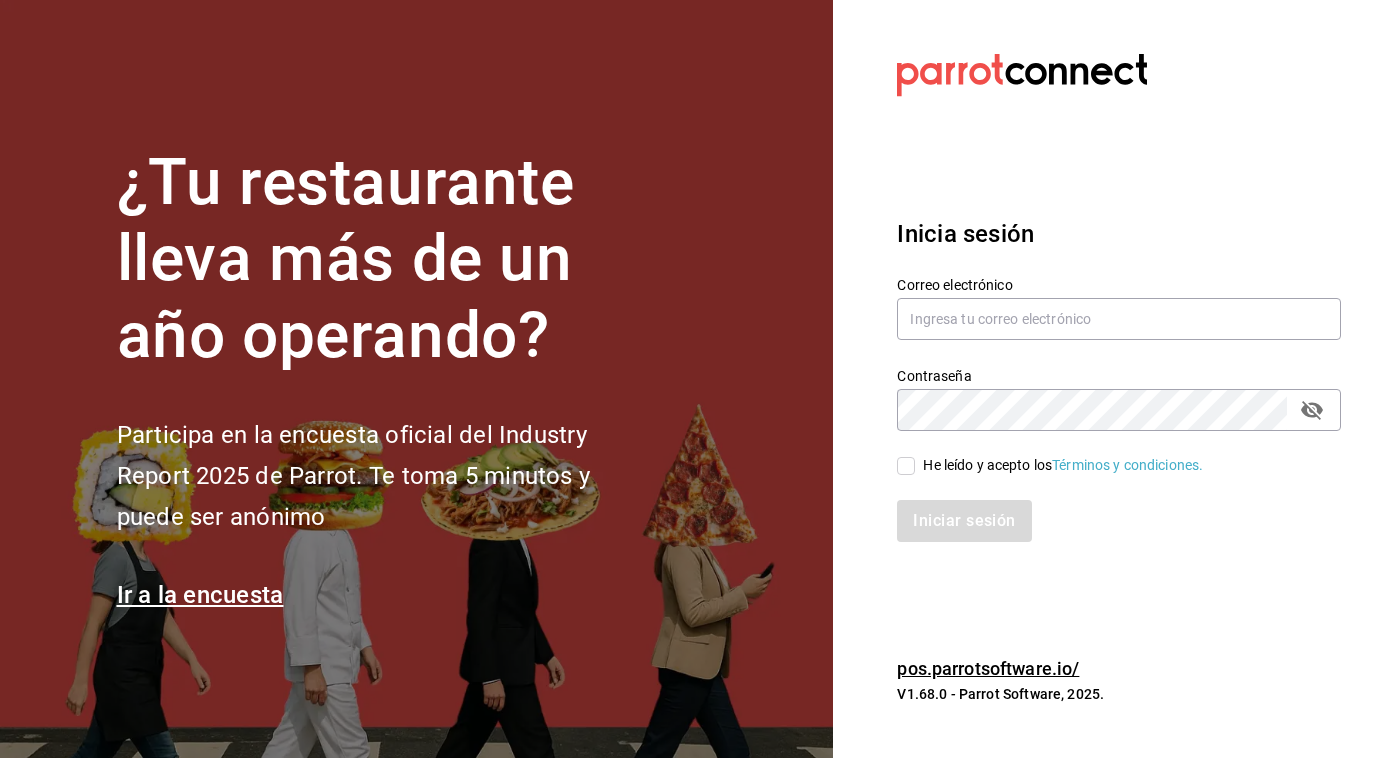 scroll, scrollTop: 0, scrollLeft: 0, axis: both 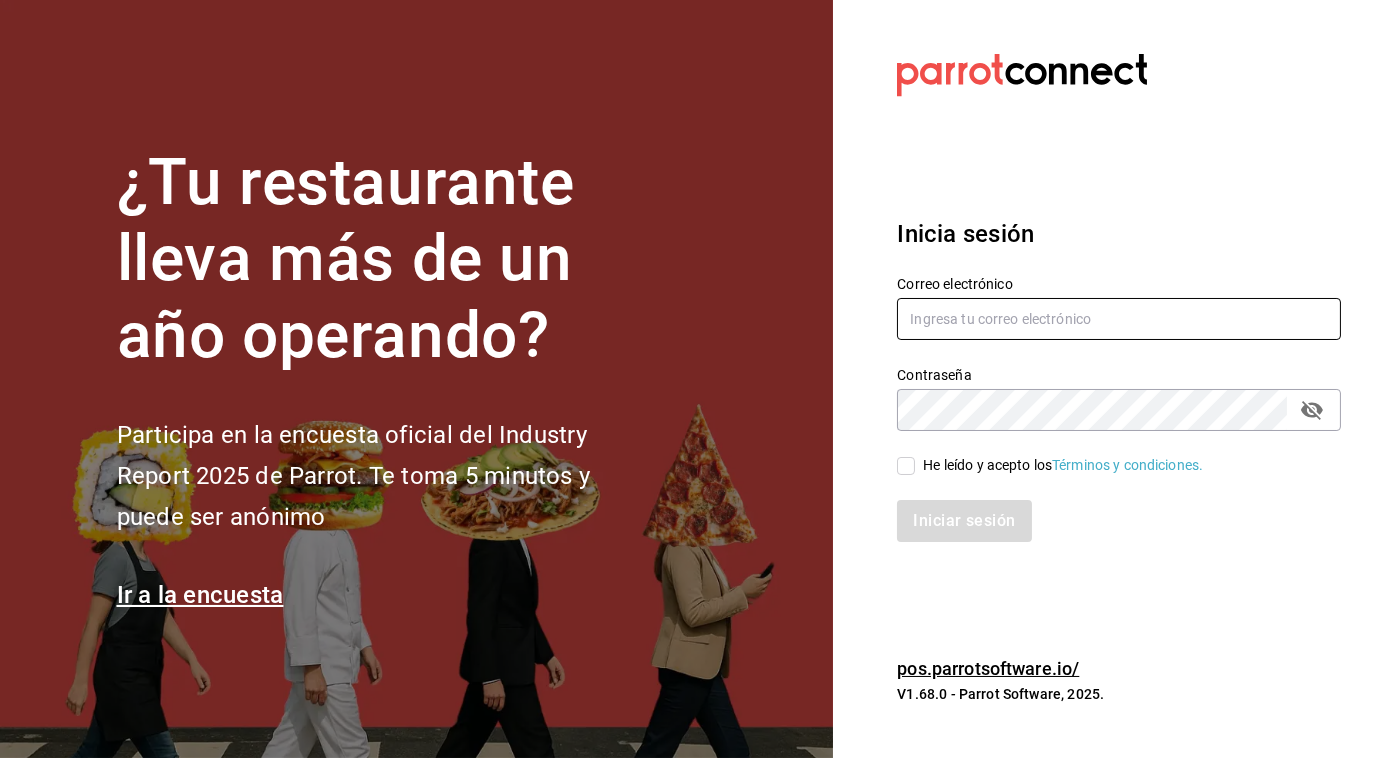 click at bounding box center (1119, 319) 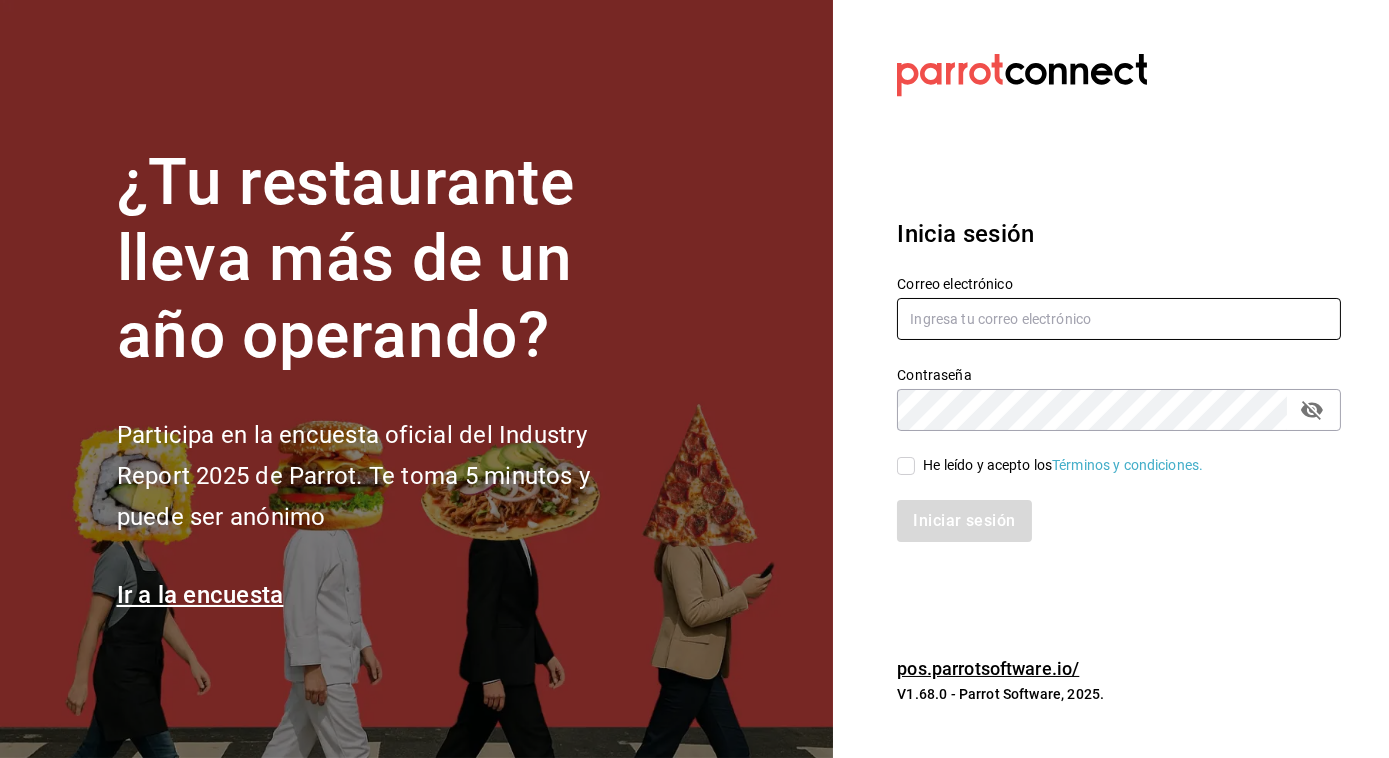 type on "jose.perez@grupocosteno.com" 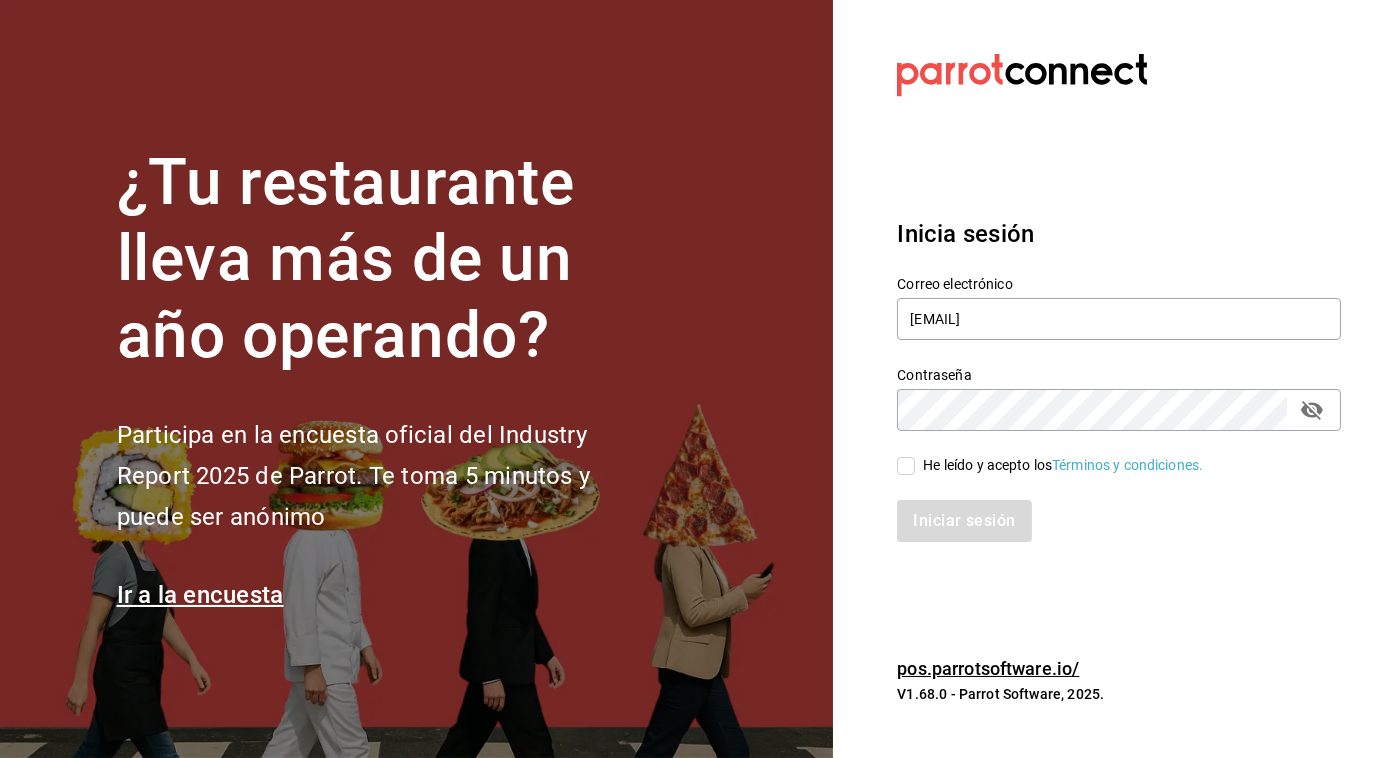 click on "He leído y acepto los  Términos y condiciones." at bounding box center [906, 466] 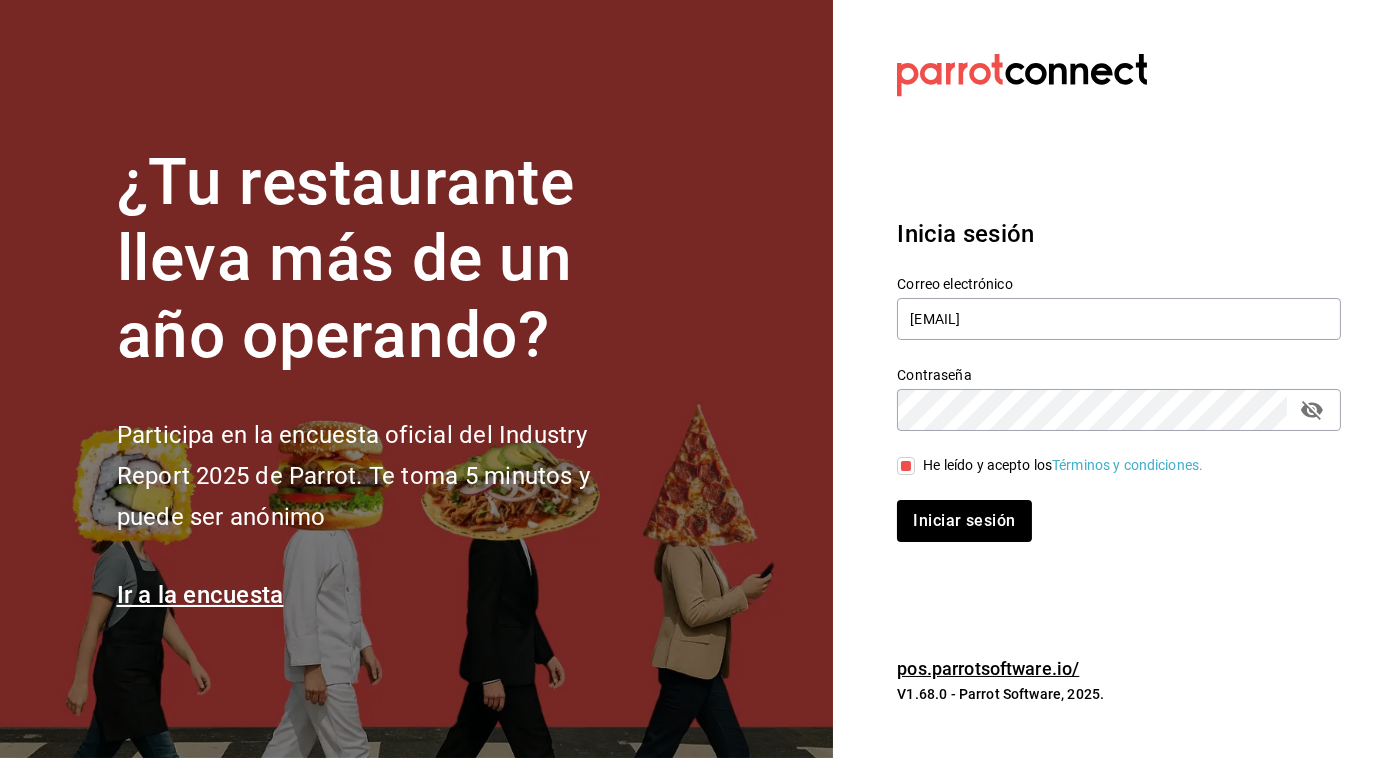 click on "Inicia sesión Correo electrónico jose.perez@grupocosteno.com Contraseña Contraseña He leído y acepto los  Términos y condiciones. Iniciar sesión" at bounding box center (1119, 379) 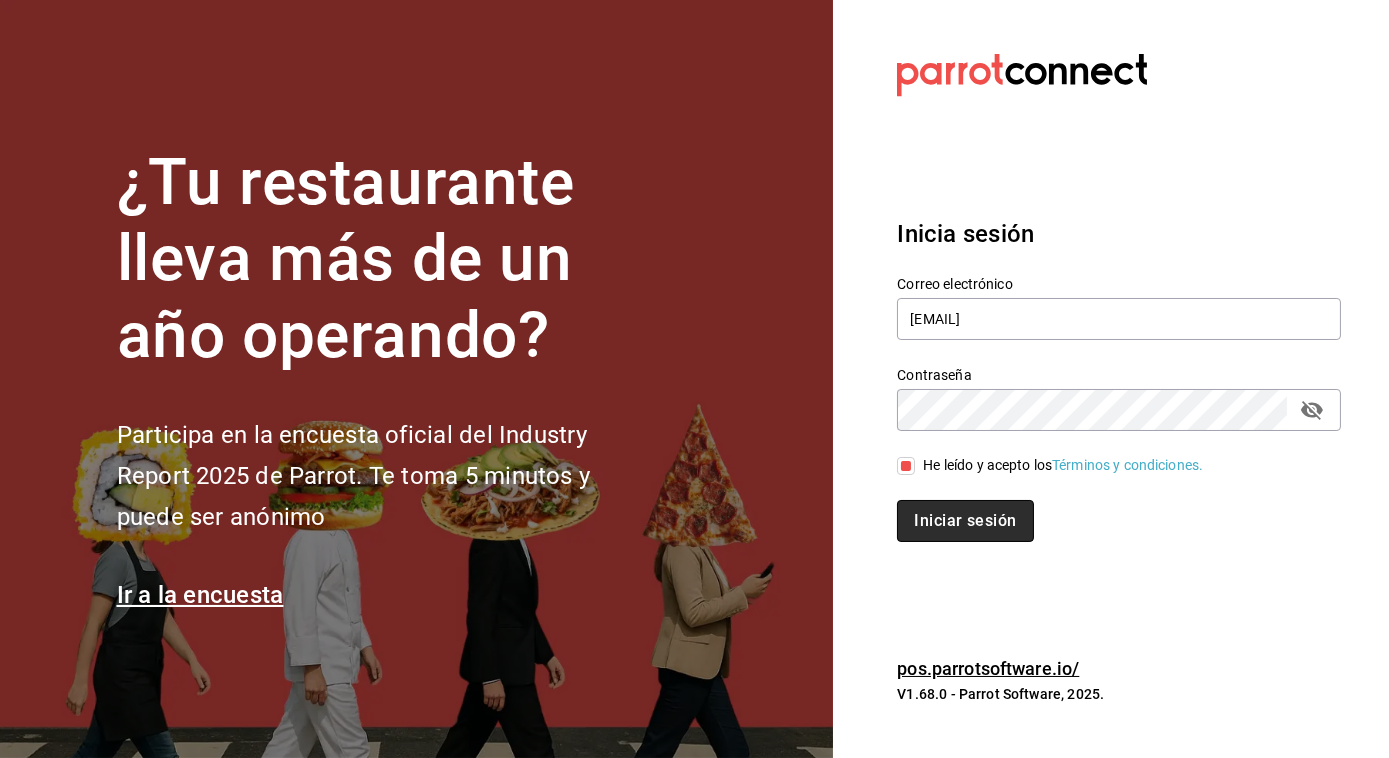 click on "Iniciar sesión" at bounding box center [965, 521] 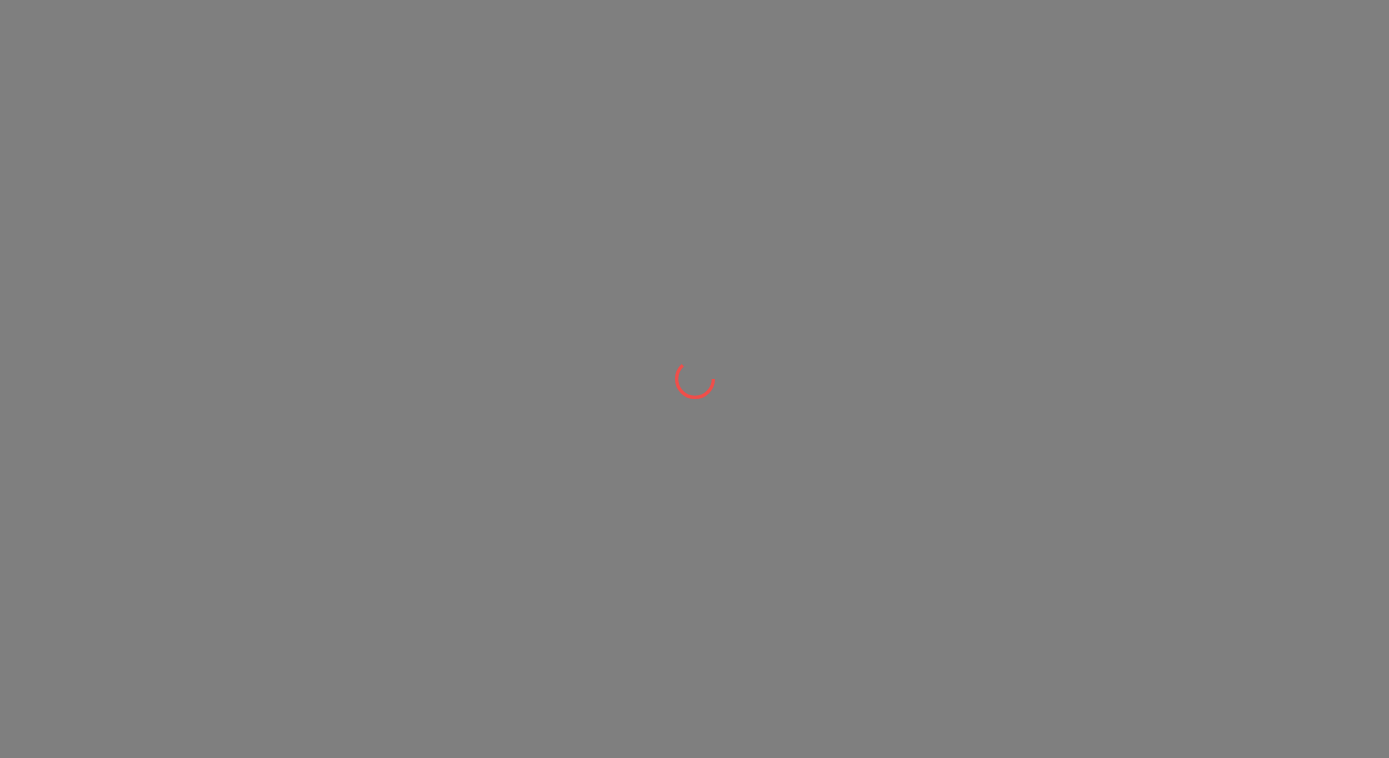 scroll, scrollTop: 0, scrollLeft: 0, axis: both 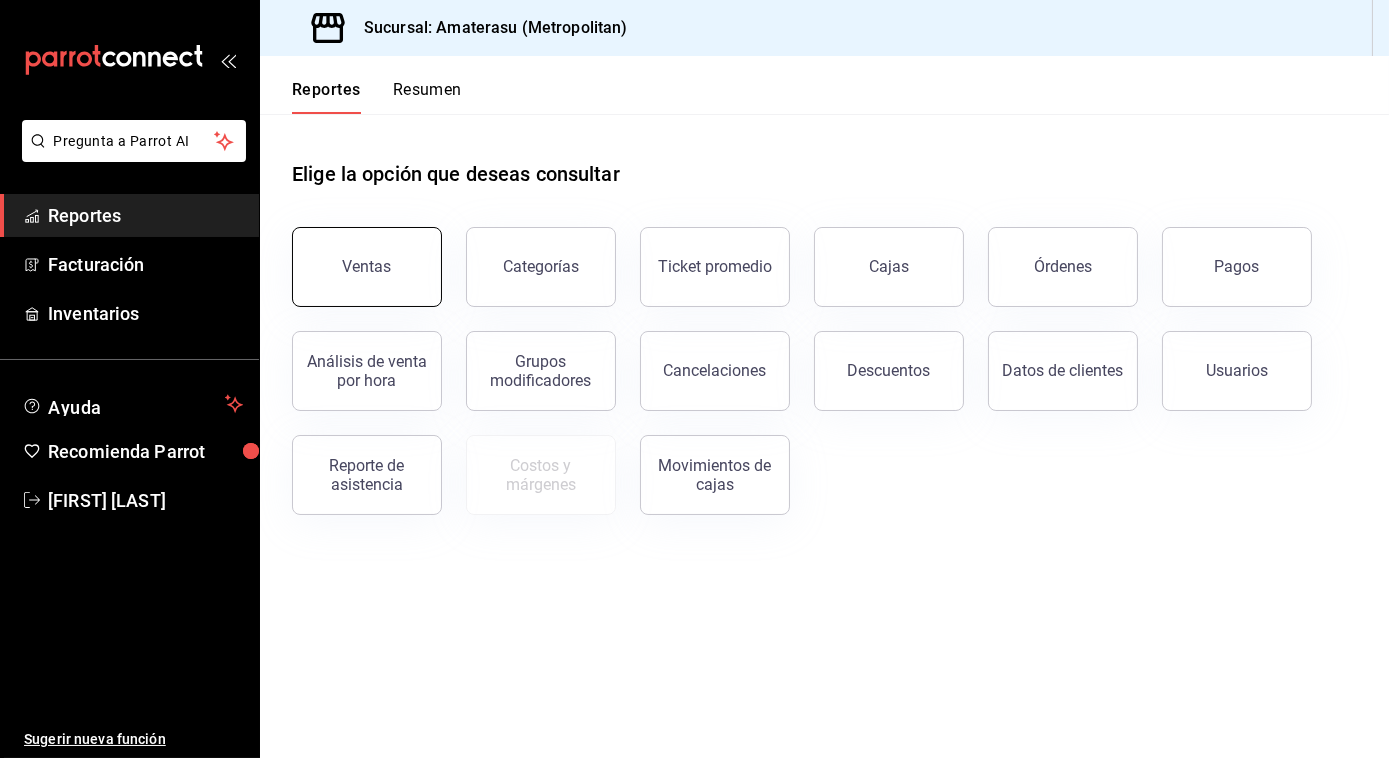 click on "Ventas" at bounding box center [367, 267] 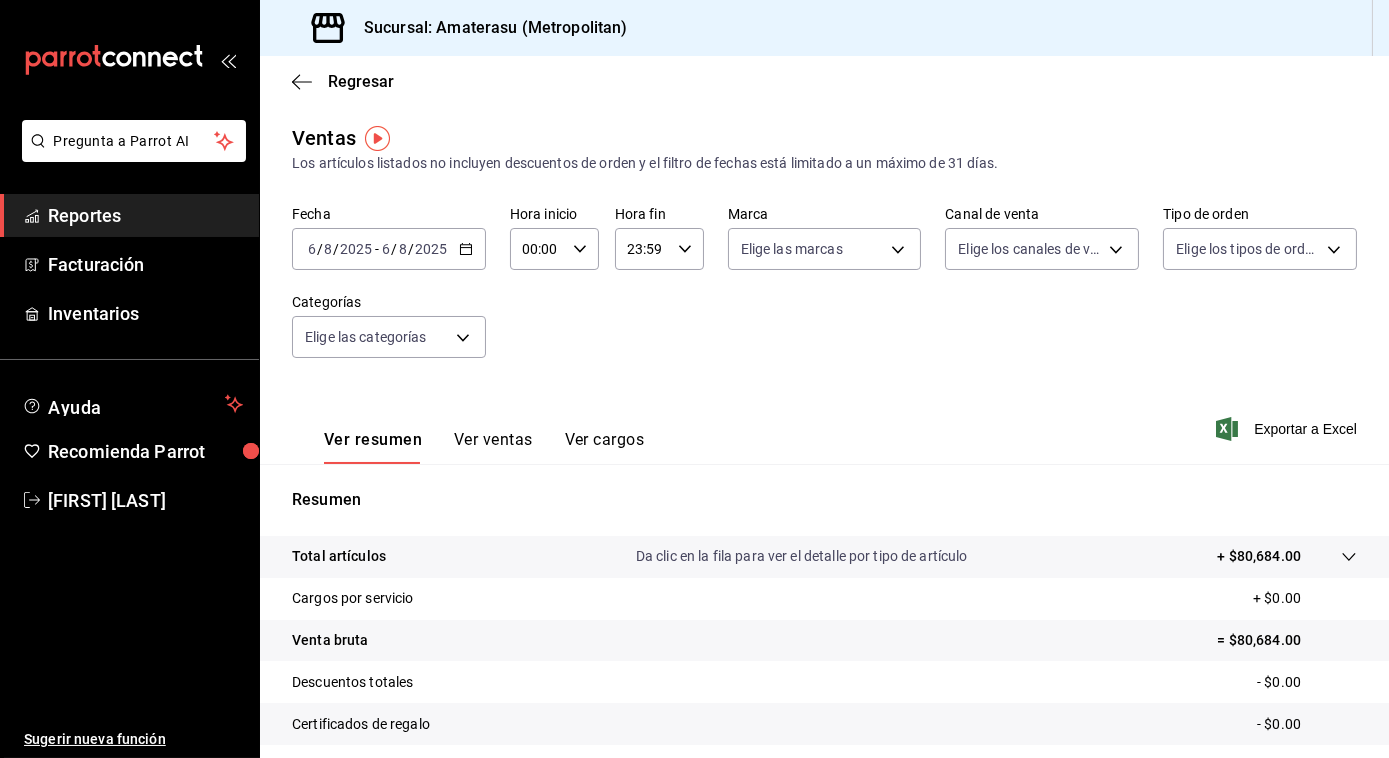 click 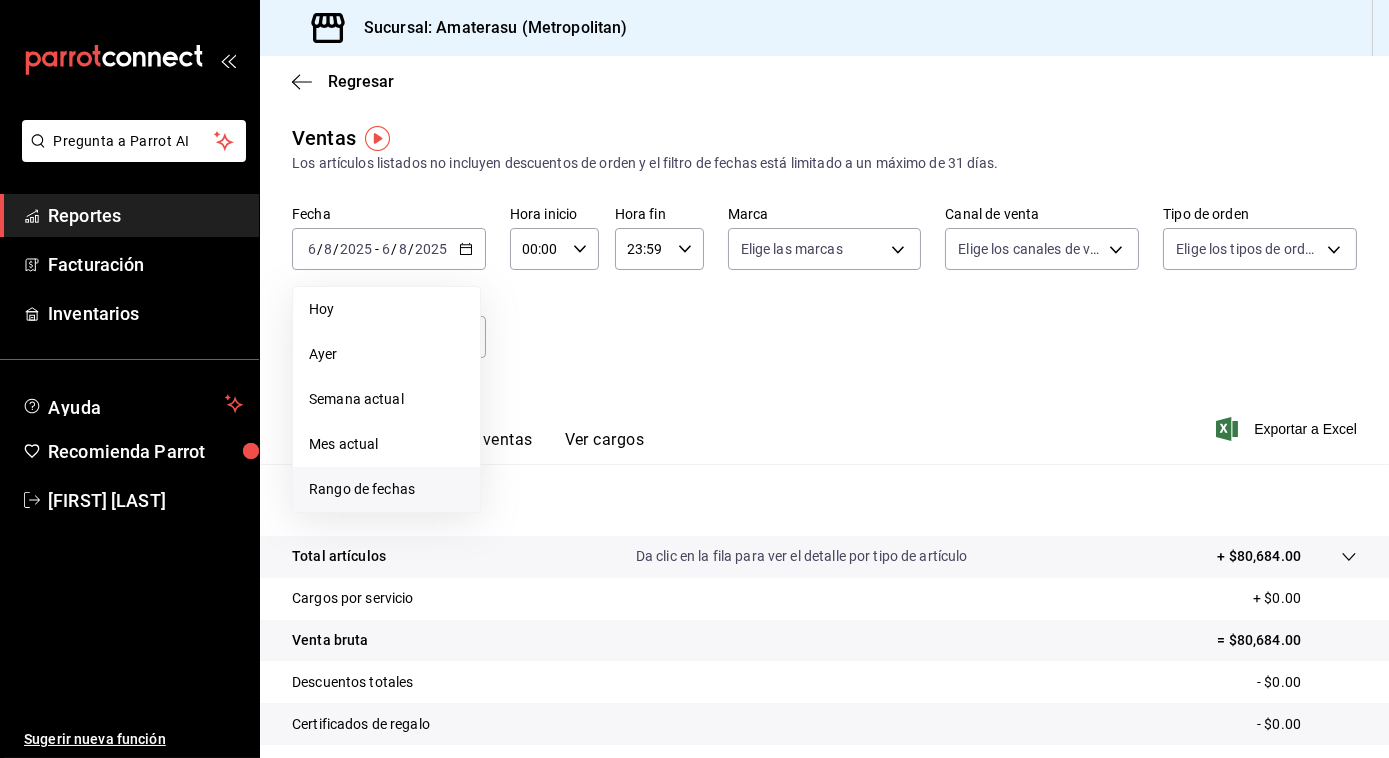 click on "Rango de fechas" at bounding box center [386, 489] 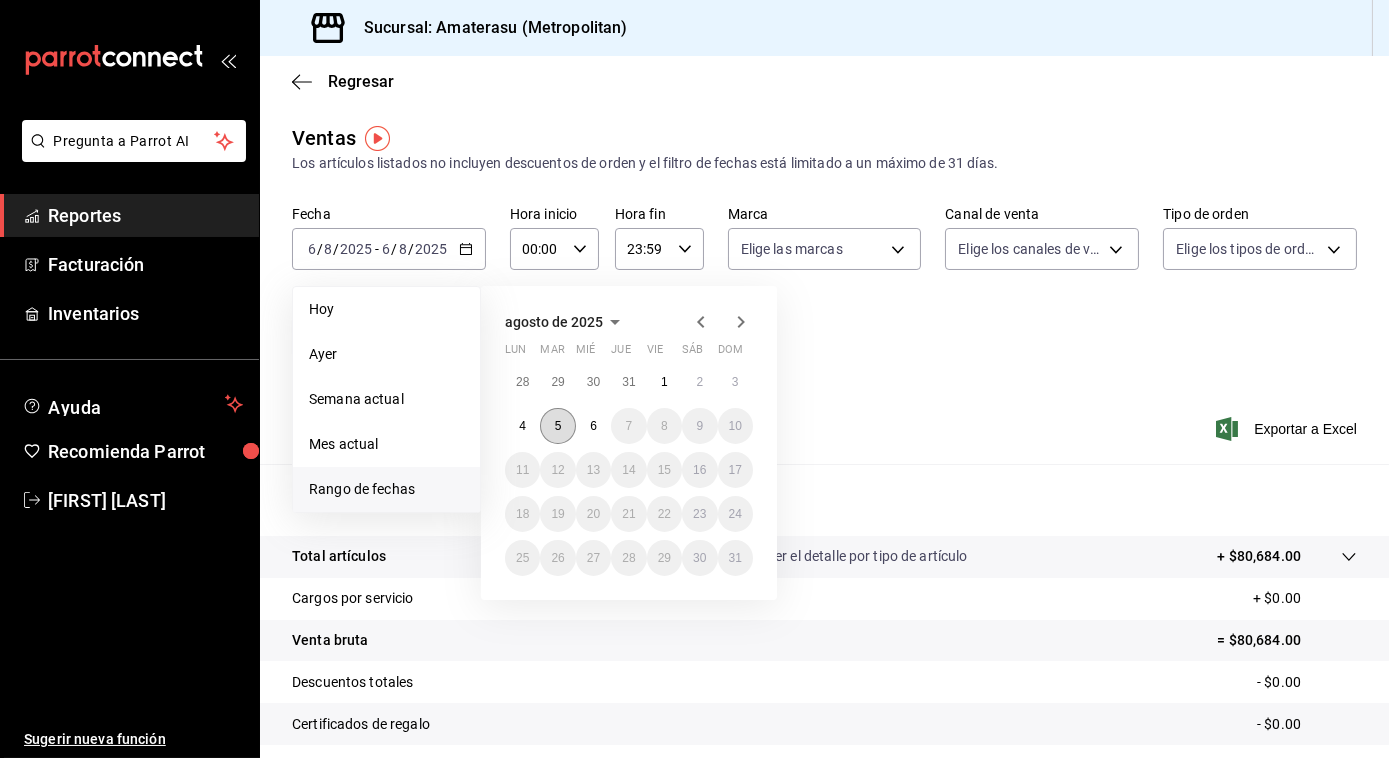 click on "5" at bounding box center (557, 426) 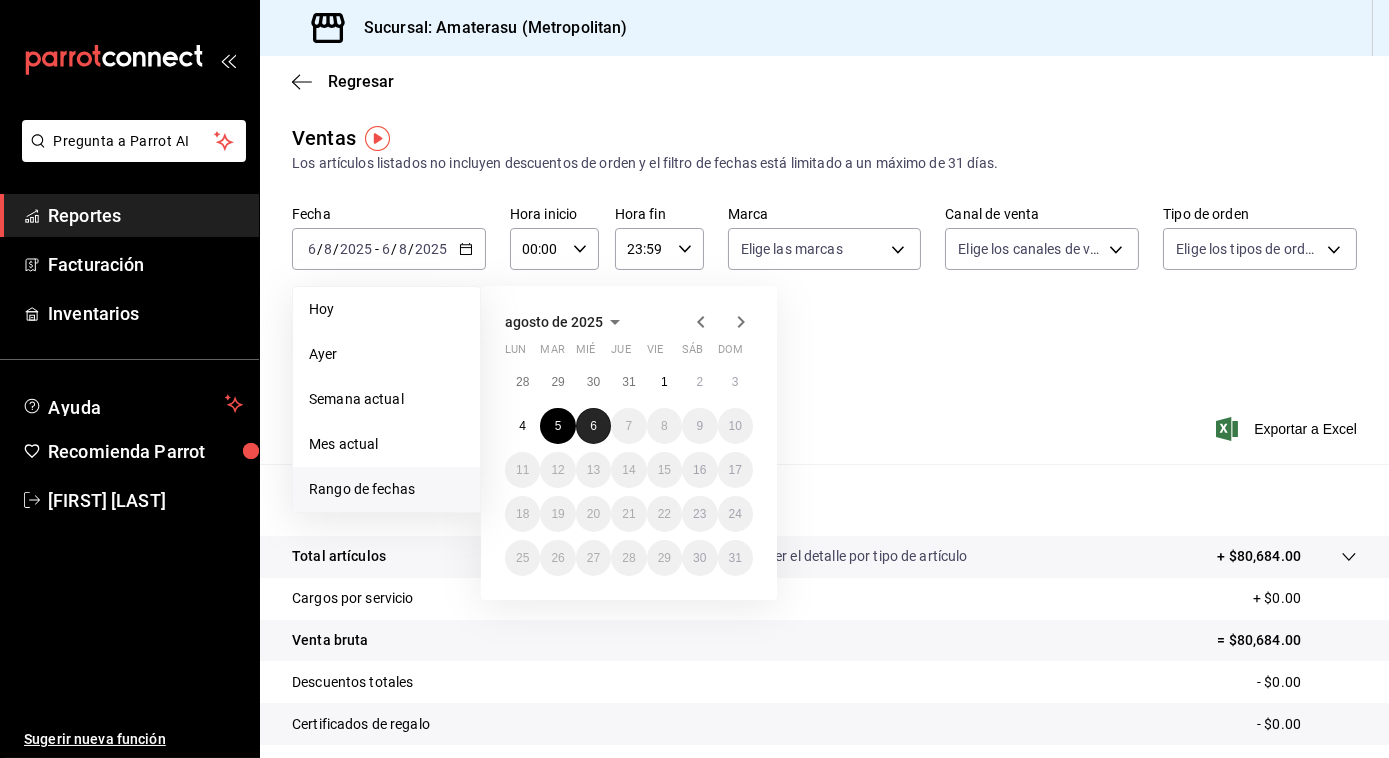 click on "6" at bounding box center (593, 426) 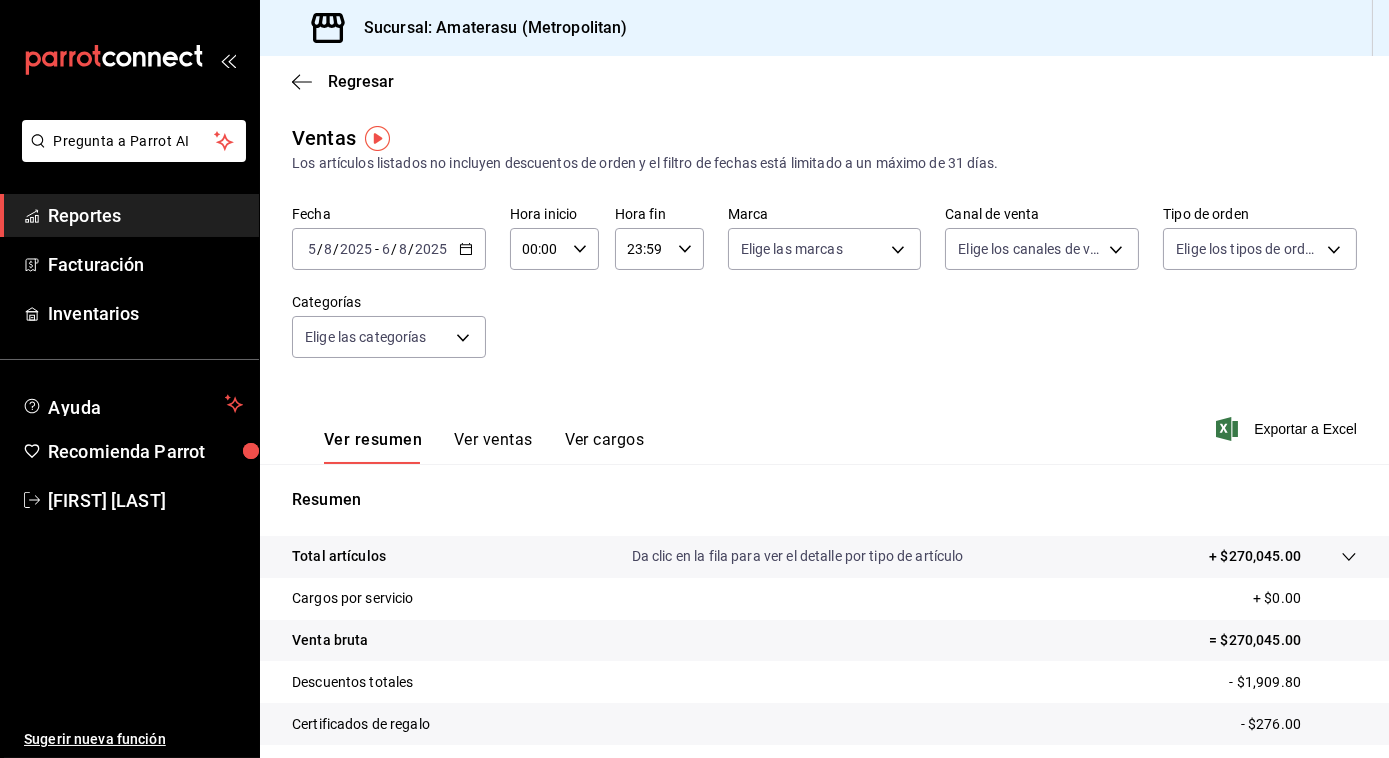 click 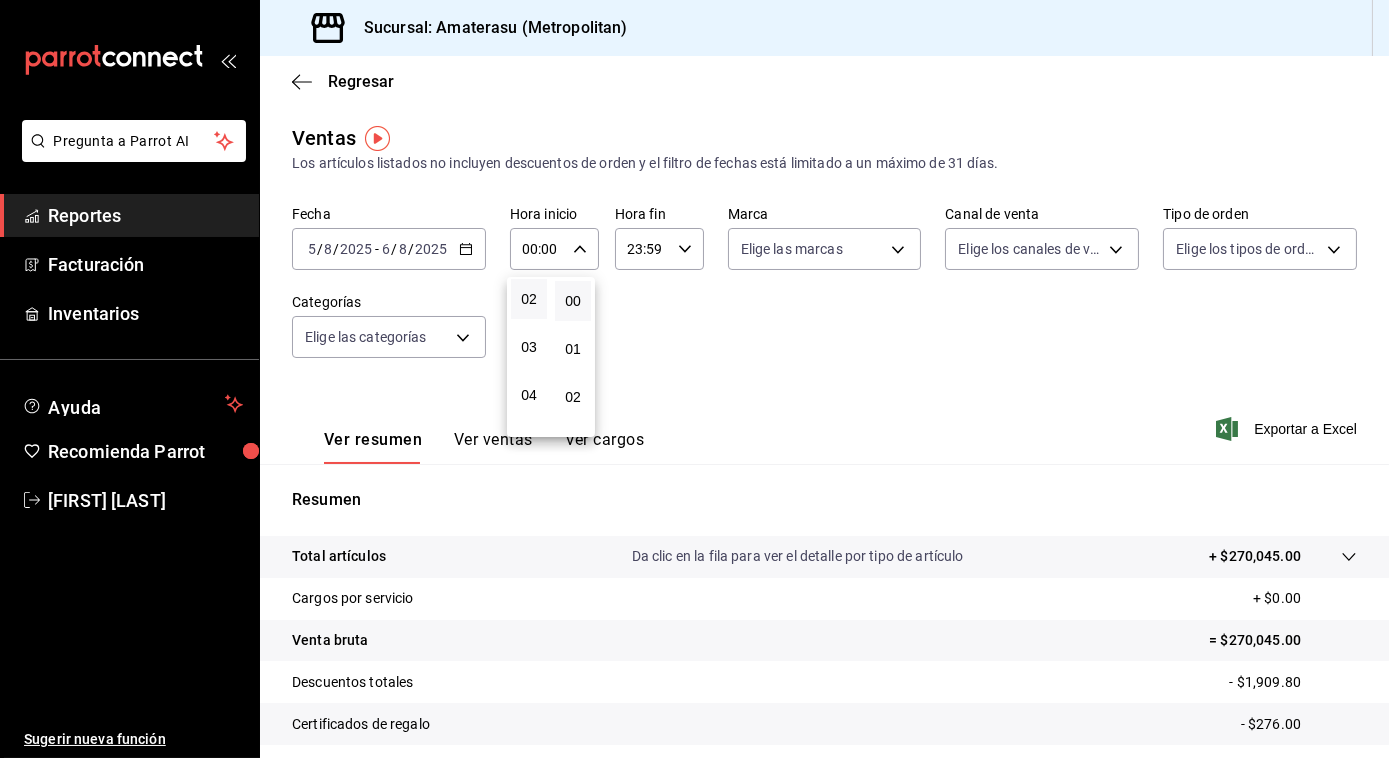 scroll, scrollTop: 142, scrollLeft: 0, axis: vertical 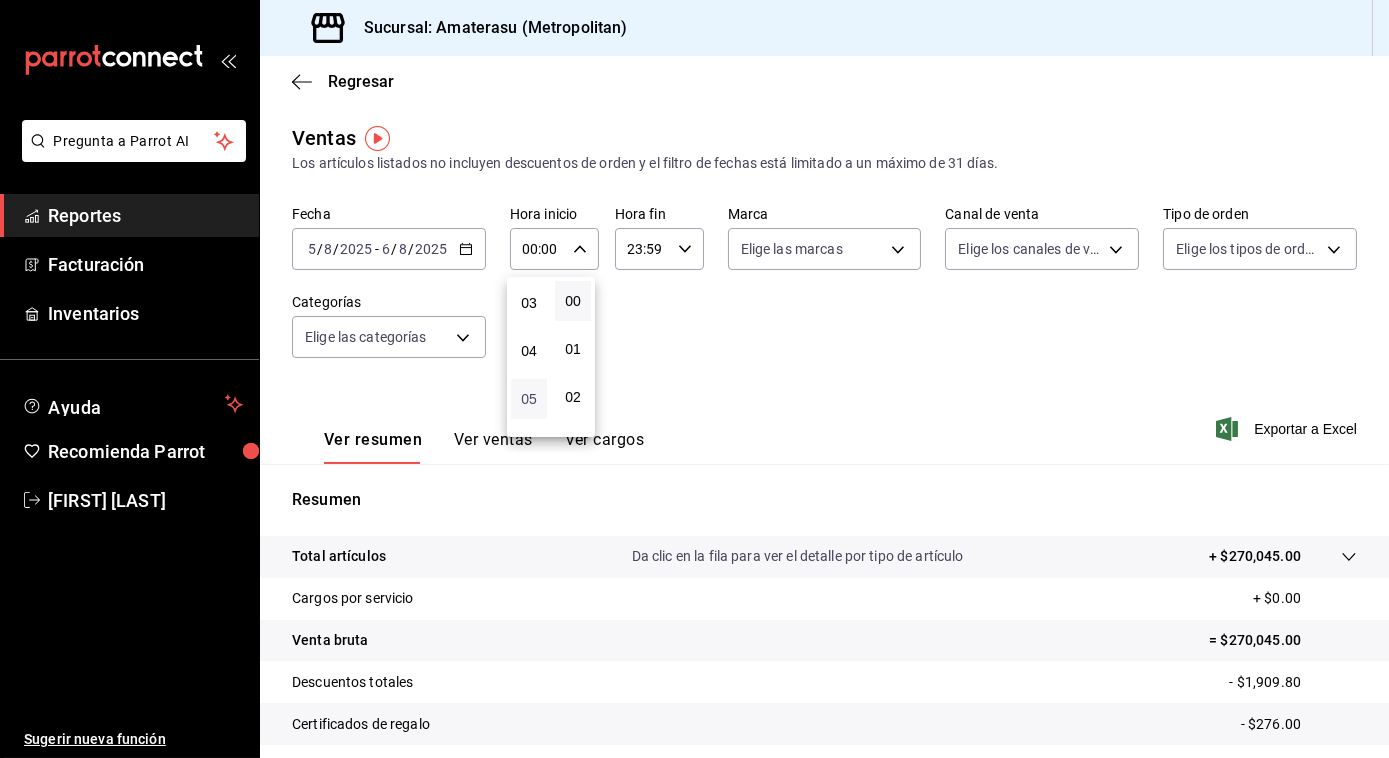 click on "05" at bounding box center [529, 399] 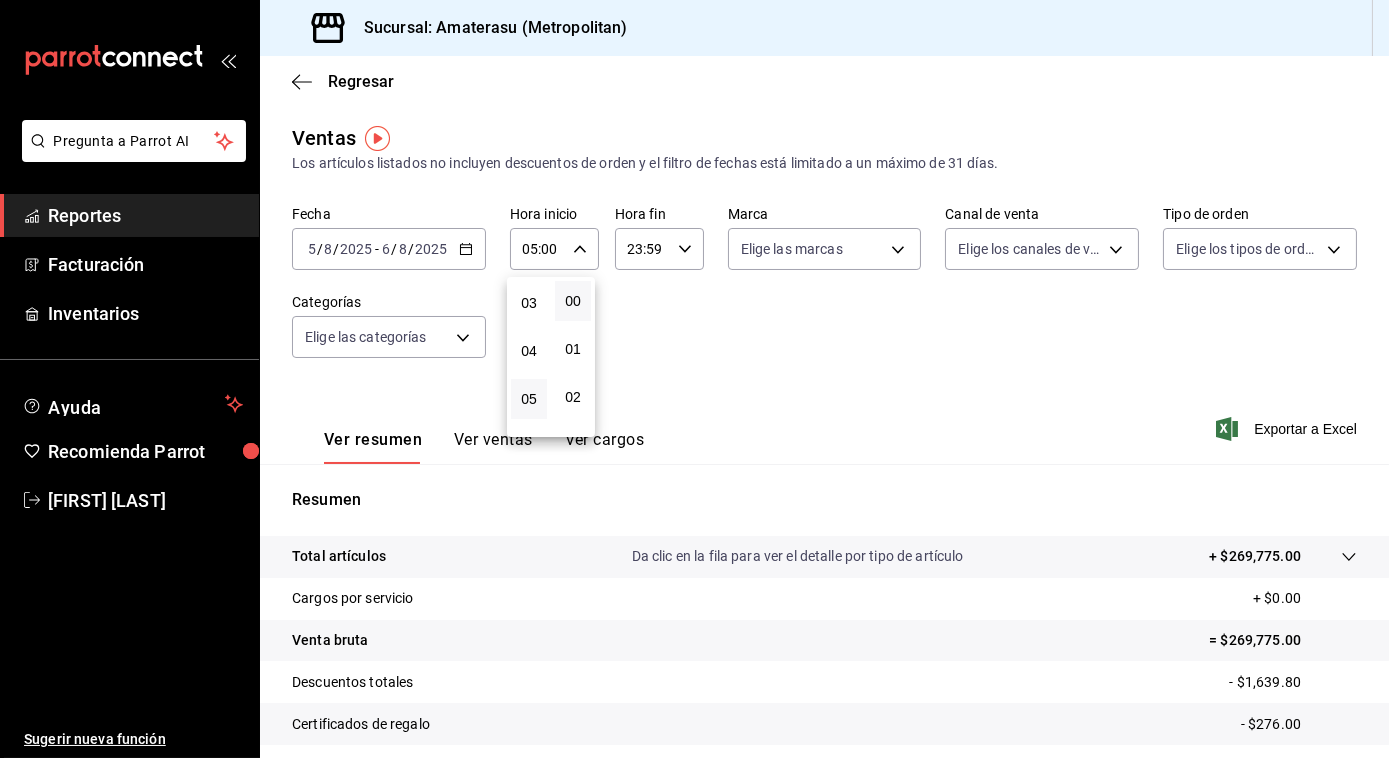 click at bounding box center [694, 379] 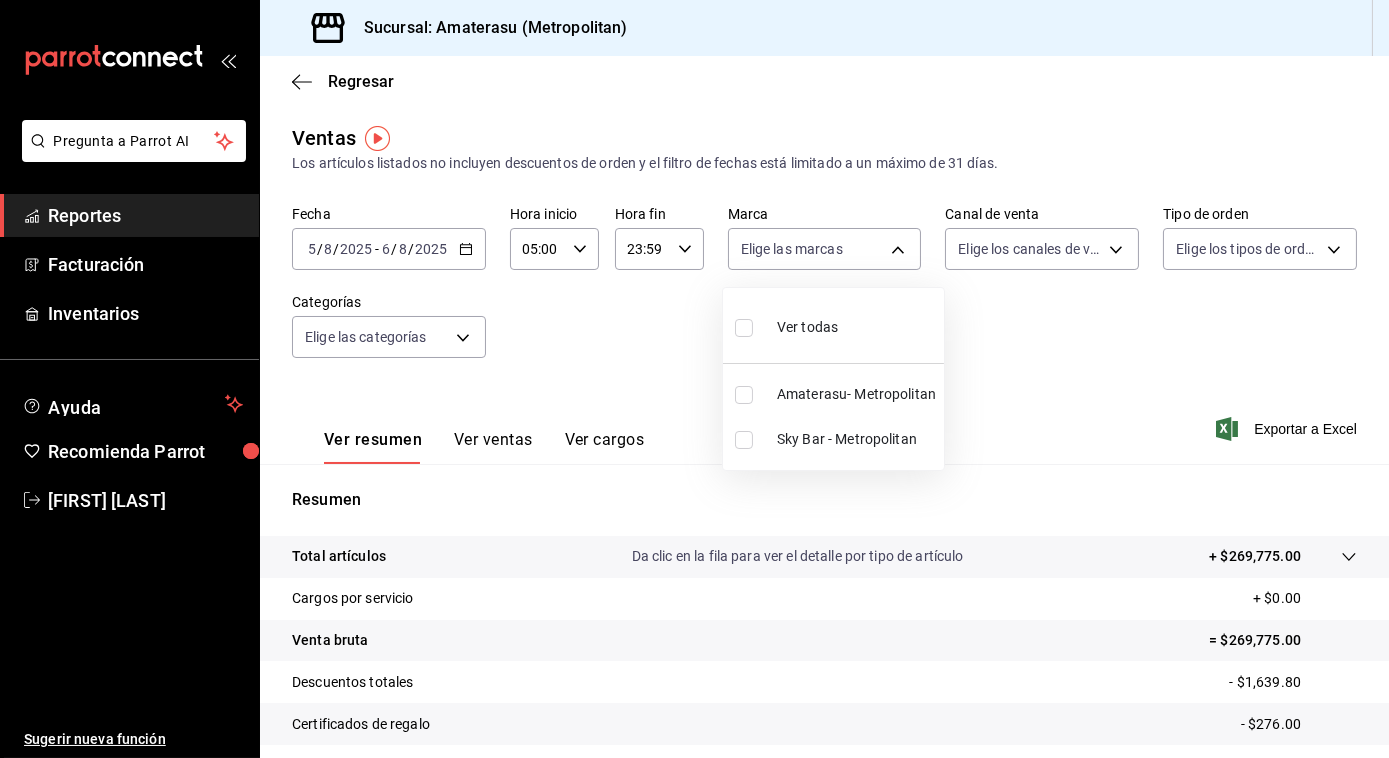 click on "Pregunta a Parrot AI Reportes   Facturación   Inventarios   Ayuda Recomienda Parrot   [FIRST] [LAST]   Sugerir nueva función   Sucursal: Amaterasu (Metropolitan) Regresar Ventas Los artículos listados no incluyen descuentos de orden y el filtro de fechas está limitado a un máximo de 31 días. Fecha 2025-08-05 5 / 8 / 2025 - 2025-08-06 6 / 8 / 2025 Hora inicio 05:00 Hora inicio Hora fin 23:59 Hora fin Marca Elige las marcas Canal de venta Elige los canales de venta Tipo de orden Elige los tipos de orden Categorías Elige las categorías Ver resumen Ver ventas Ver cargos Exportar a Excel Resumen Total artículos Da clic en la fila para ver el detalle por tipo de artículo + $269,775.00 Cargos por servicio + $0.00 Venta bruta = $269,775.00 Descuentos totales - $1,639.80 Certificados de regalo - $276.00 Venta total = $267,859.20 Impuestos - $36,946.10 Venta neta = $230,913.10 Pregunta a Parrot AI Reportes   Facturación   Inventarios   Ayuda Recomienda Parrot   [FIRST] [LAST]" at bounding box center [694, 379] 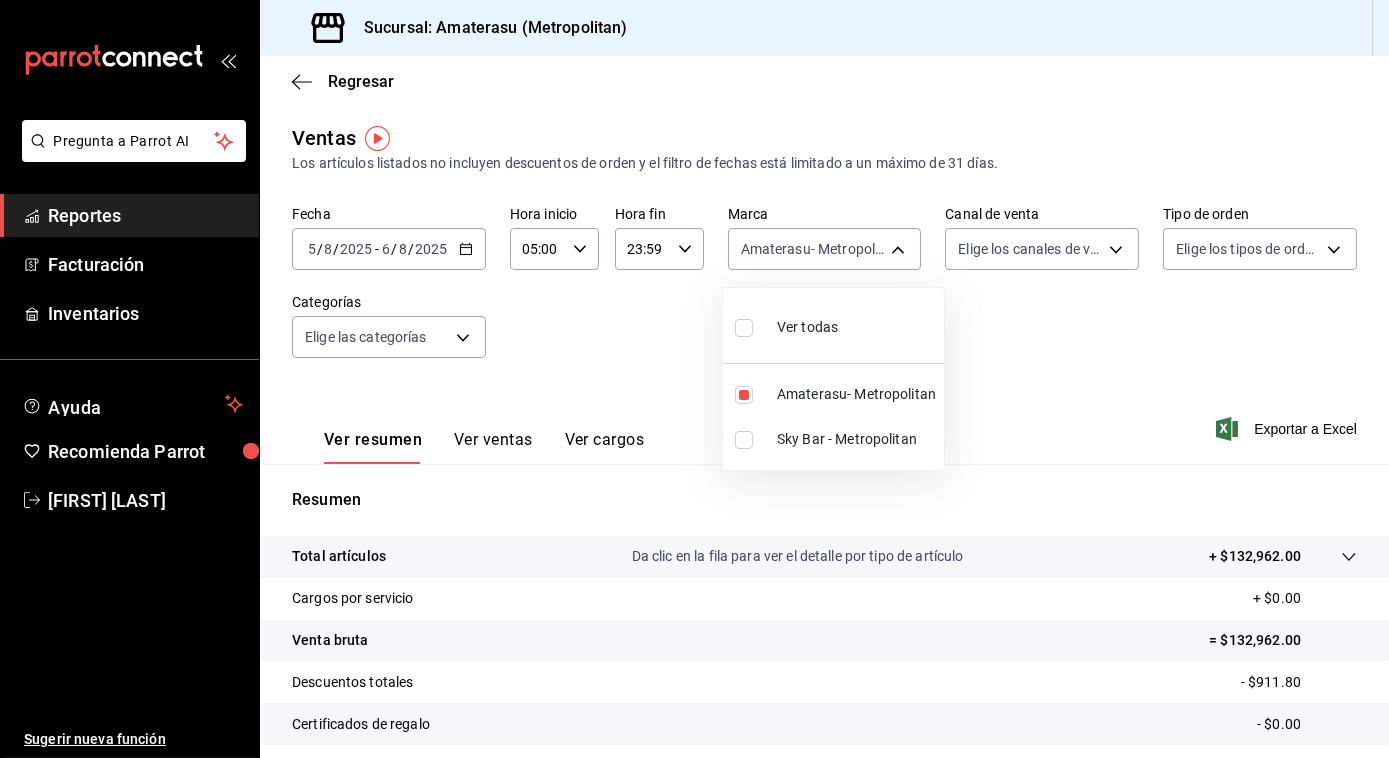 click at bounding box center [694, 379] 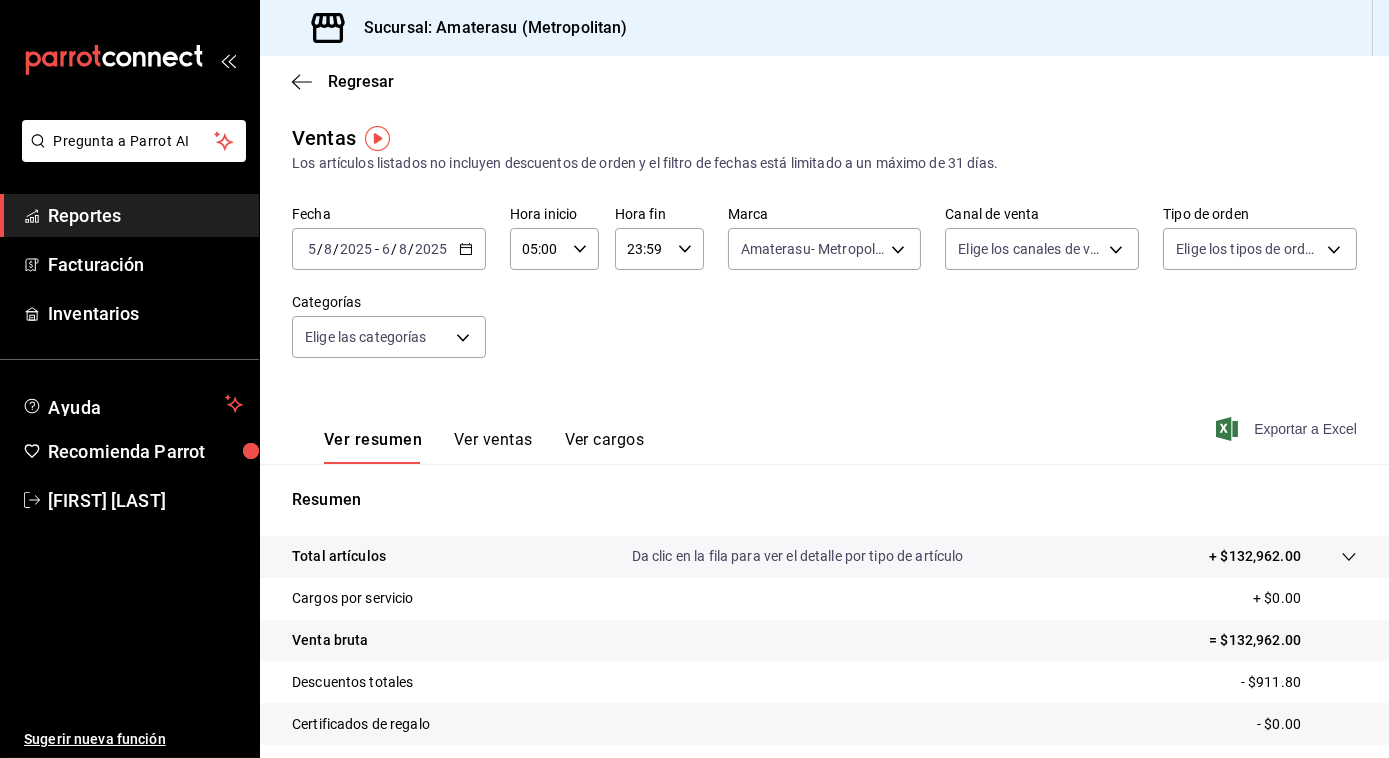click on "Exportar a Excel" at bounding box center [1288, 429] 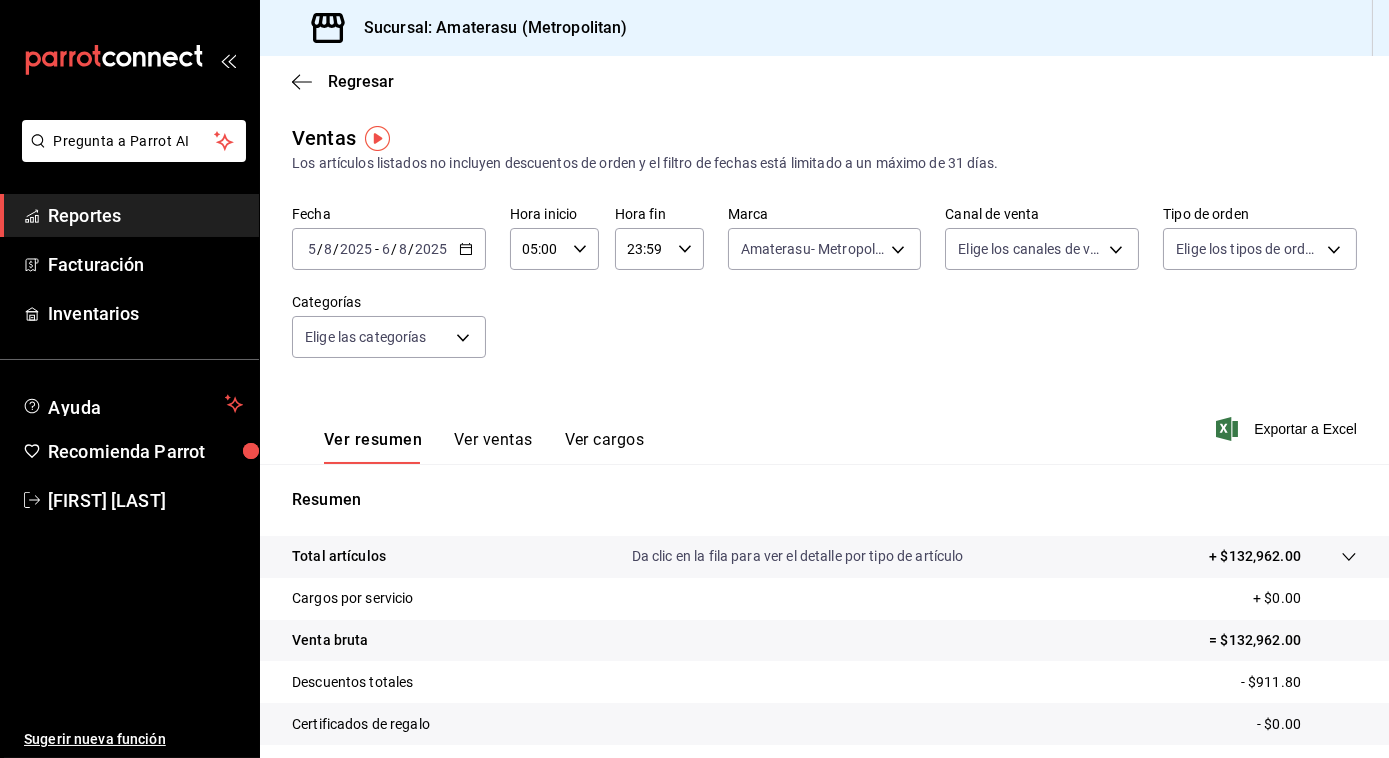 click on "Los artículos listados no incluyen descuentos de orden y el filtro de fechas está limitado a un máximo de 31 días." at bounding box center [824, 163] 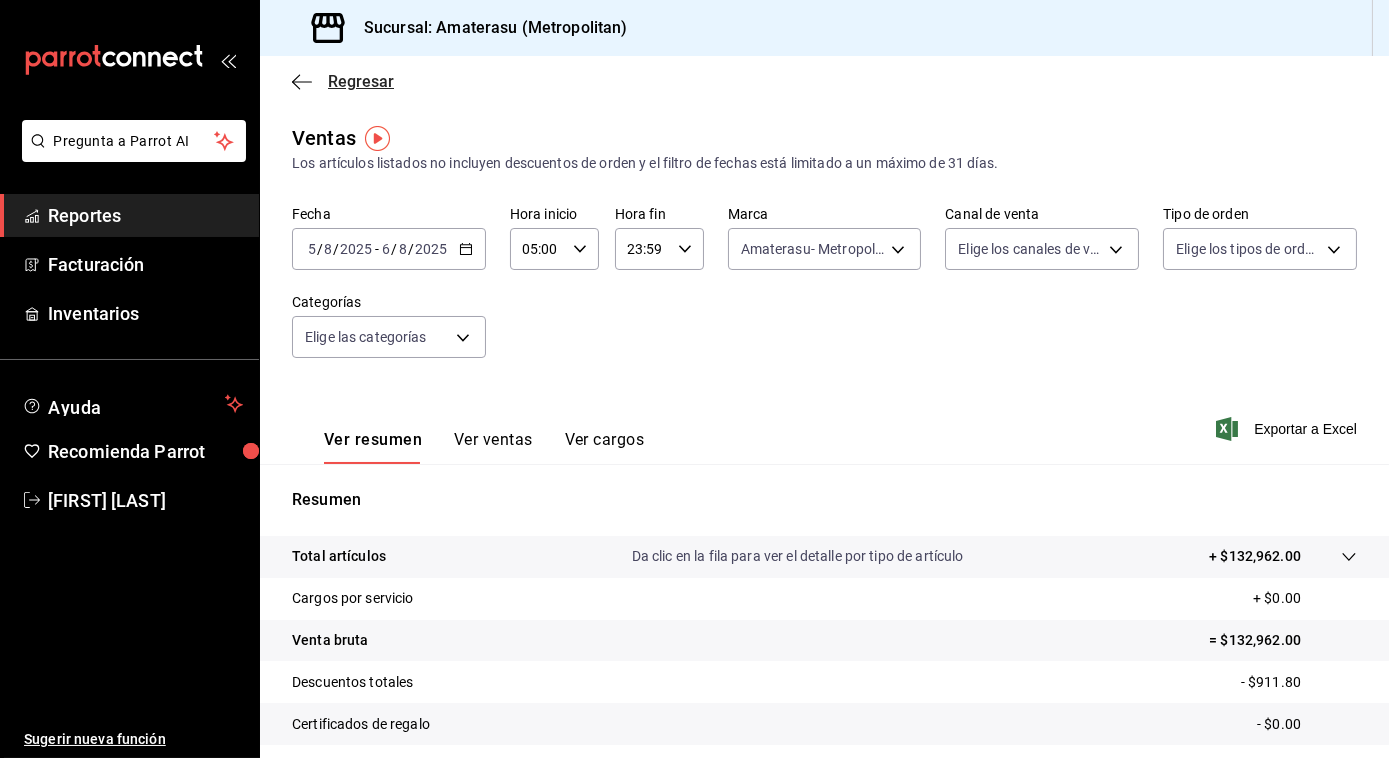 click 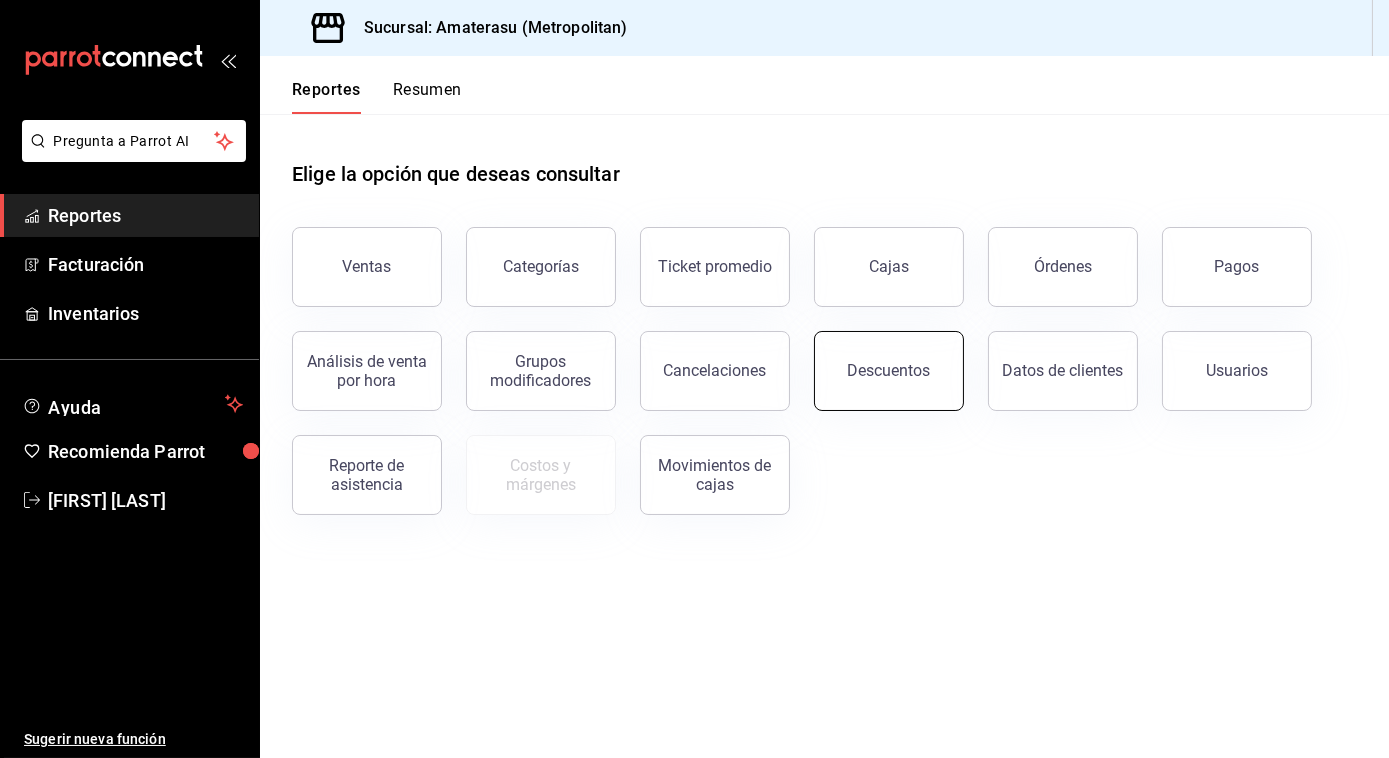 click on "Descuentos" at bounding box center (889, 370) 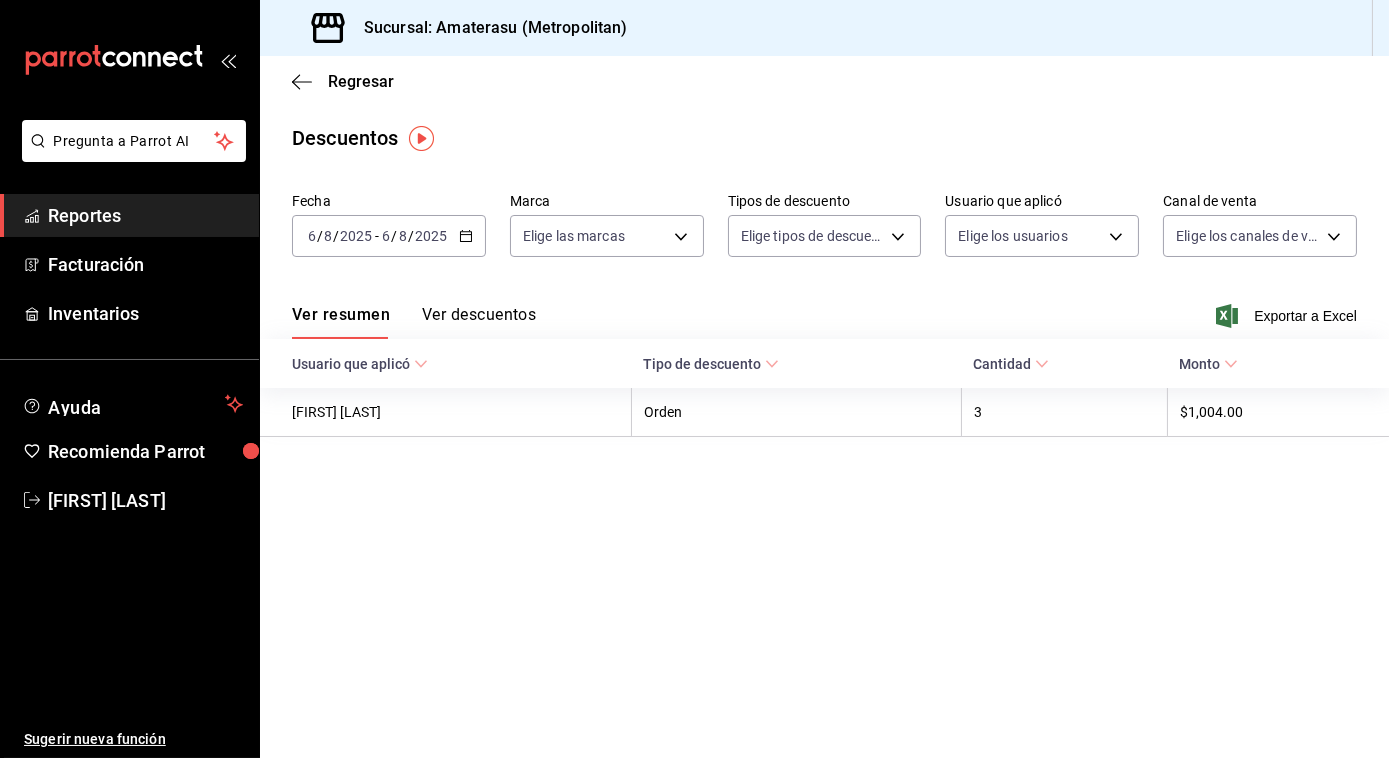 click on "2025-08-06 6 / 8 / 2025 - 2025-08-06 6 / 8 / 2025" at bounding box center (389, 236) 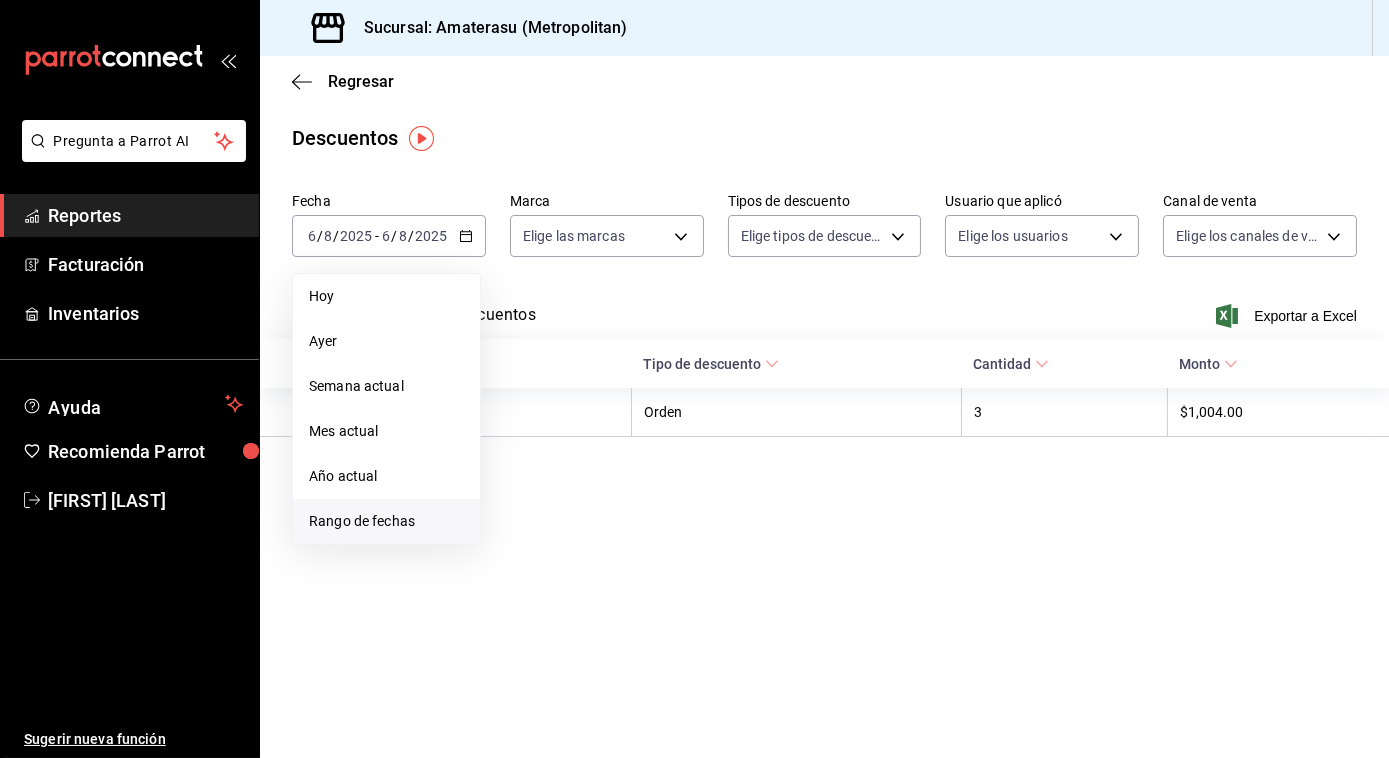 click on "Rango de fechas" at bounding box center (386, 521) 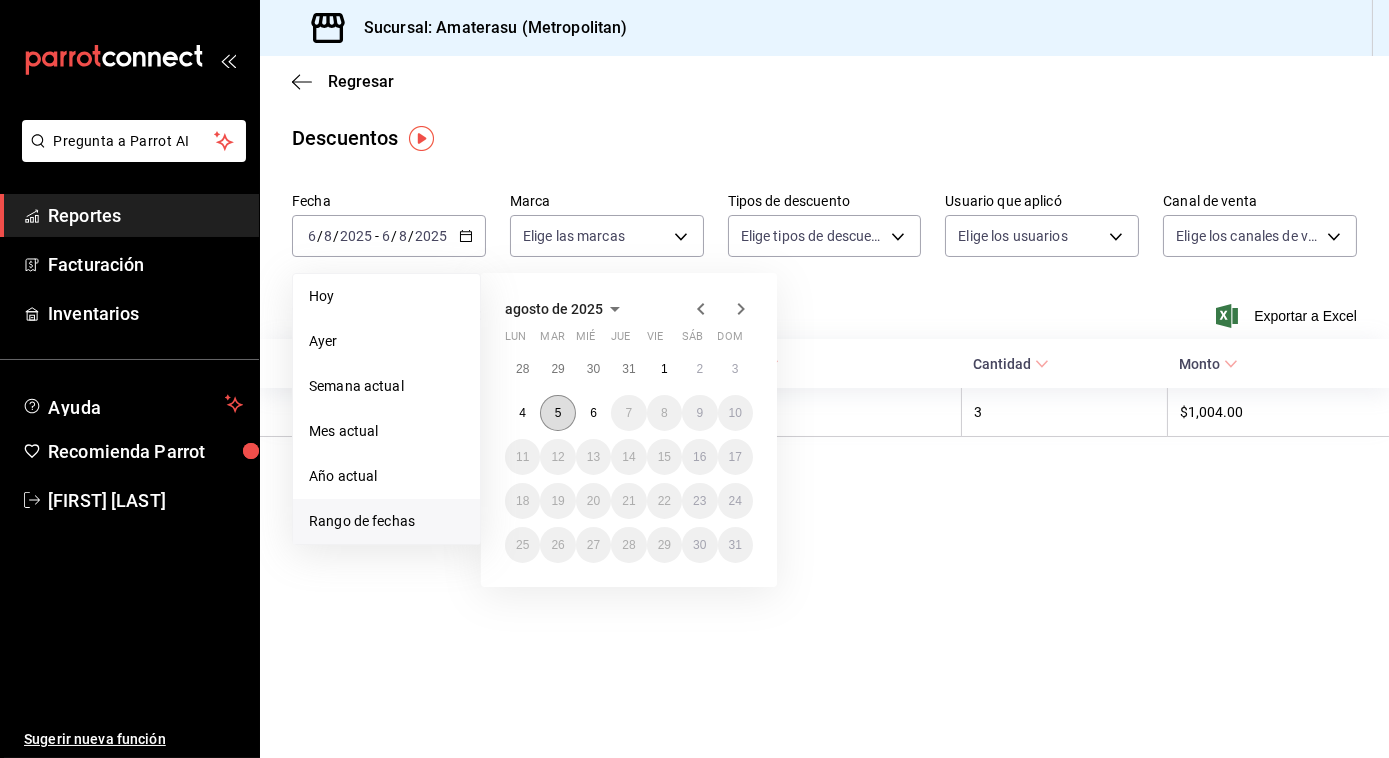 click on "5" at bounding box center [557, 413] 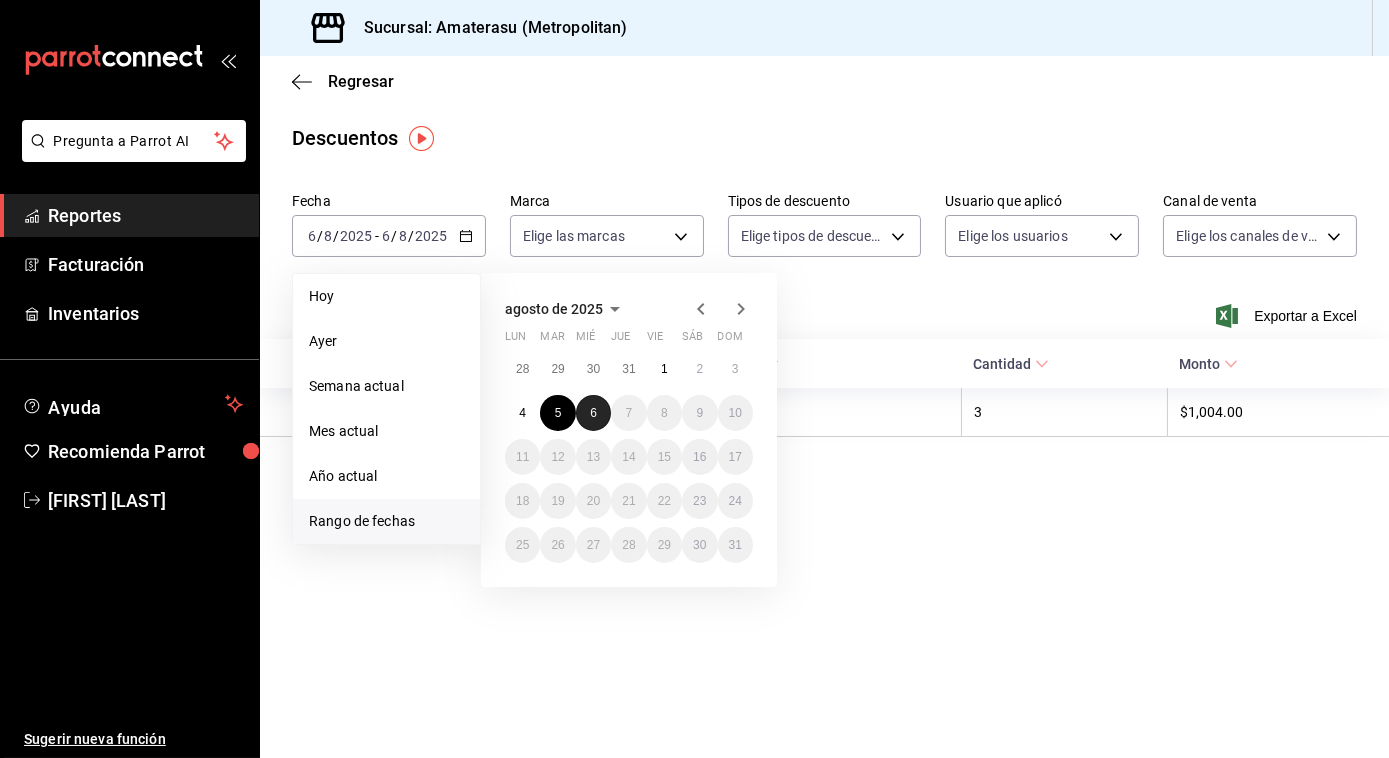 click on "6" at bounding box center [593, 413] 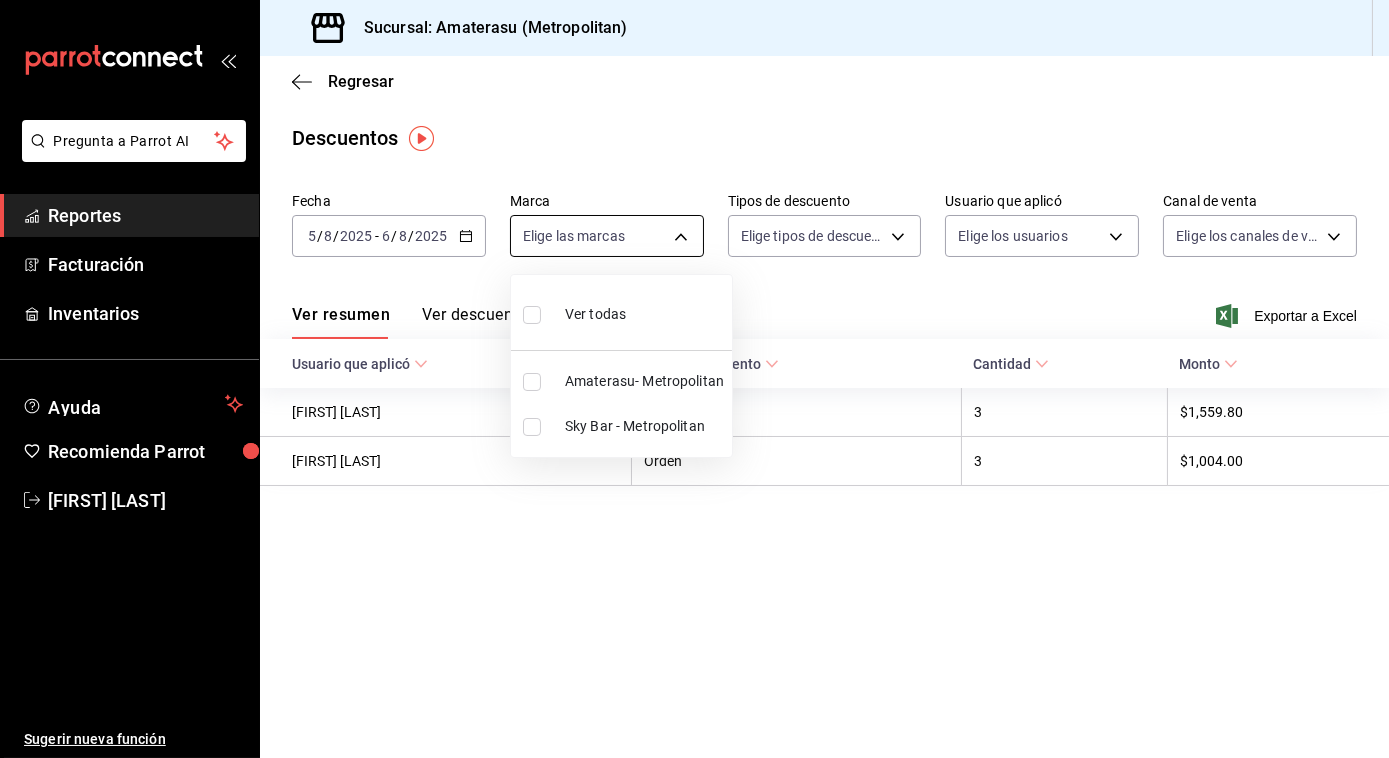click on "Pregunta a Parrot AI Reportes   Facturación   Inventarios   Ayuda Recomienda Parrot   [FIRST] [LAST]   Sugerir nueva función   Sucursal: Amaterasu (Metropolitan) Regresar Descuentos Fecha 2025-08-05 5 / 8 / 2025 - 2025-08-06 6 / 8 / 2025 Marca Elige las marcas Tipos de descuento Elige tipos de descuento Usuario que aplicó Elige los usuarios Canal de venta Elige los canales de venta Ver resumen Ver descuentos Exportar a Excel Usuario que aplicó Tipo de descuento Cantidad Monto [FIRST] [LAST] Orden 3 $1,559.80 [FIRST] [LAST] Orden 3 $1,004.00 Pregunta a Parrot AI Reportes   Facturación   Inventarios   Ayuda Recomienda Parrot   [FIRST] [LAST]   Sugerir nueva función   GANA 1 MES GRATIS EN TU SUSCRIPCIÓN AQUÍ ¿Recuerdas cómo empezó tu restaurante?
Hoy puedes ayudar a un colega a tener el mismo cambio que tú viviste.
Recomienda Parrot directamente desde tu Portal Administrador.
Es fácil y rápido.
🎁 Por cada restaurante que se una, ganas 1 mes gratis. Ir a video" at bounding box center [694, 379] 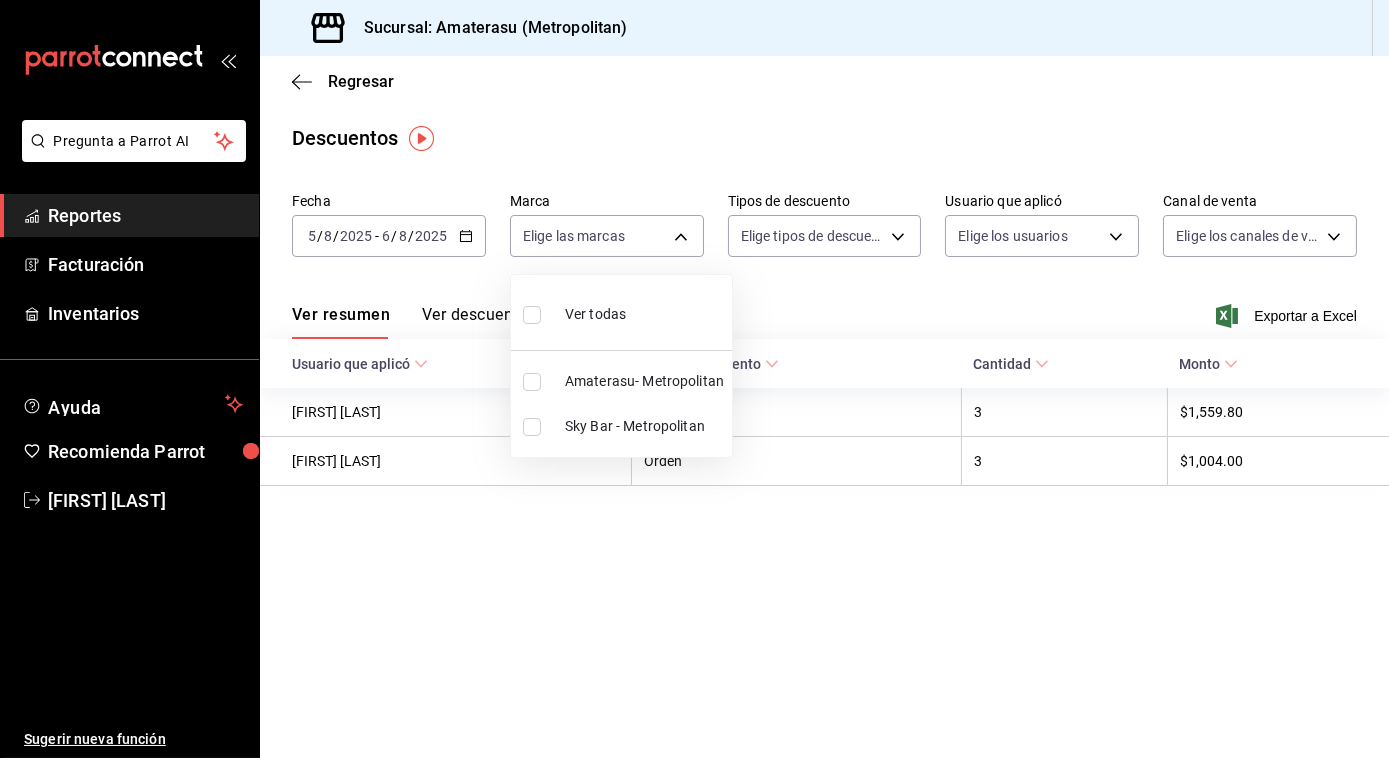 click at bounding box center (532, 315) 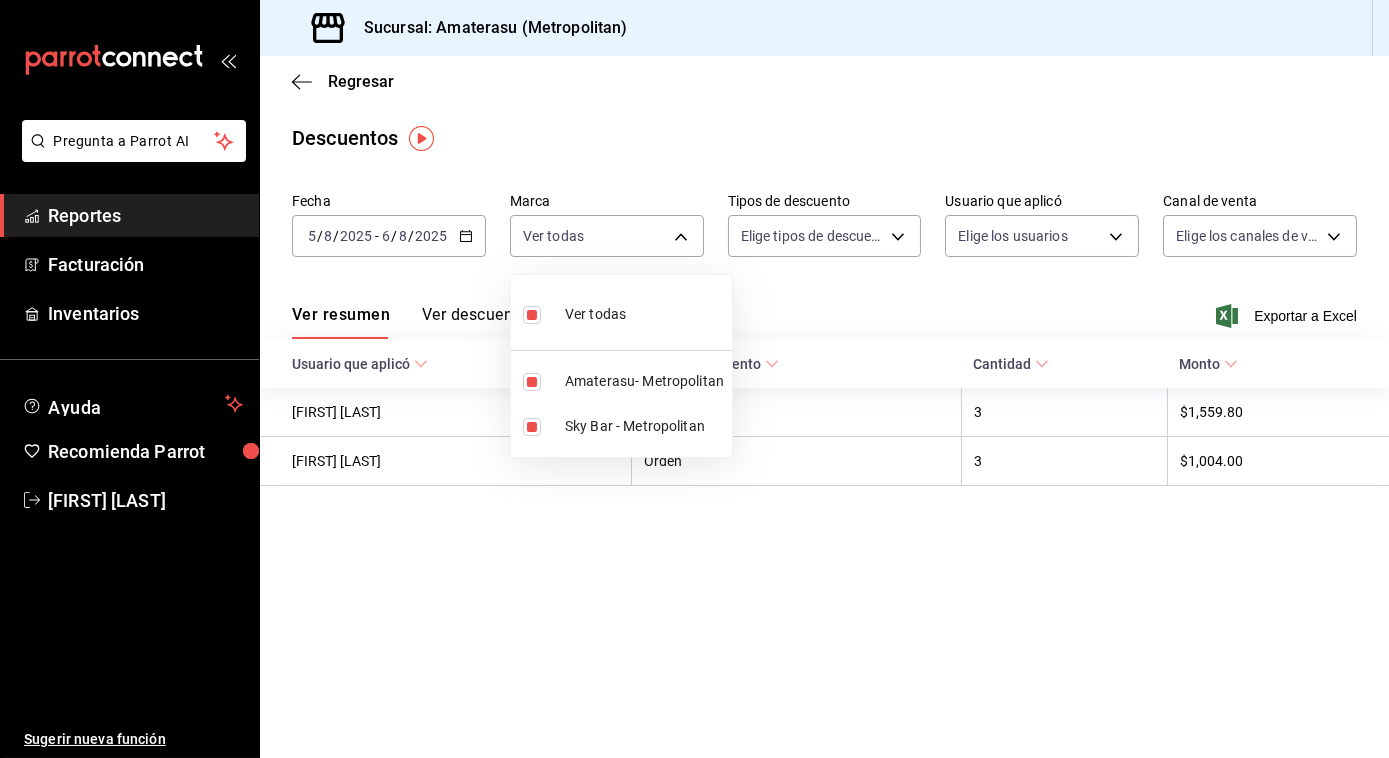 click at bounding box center [694, 379] 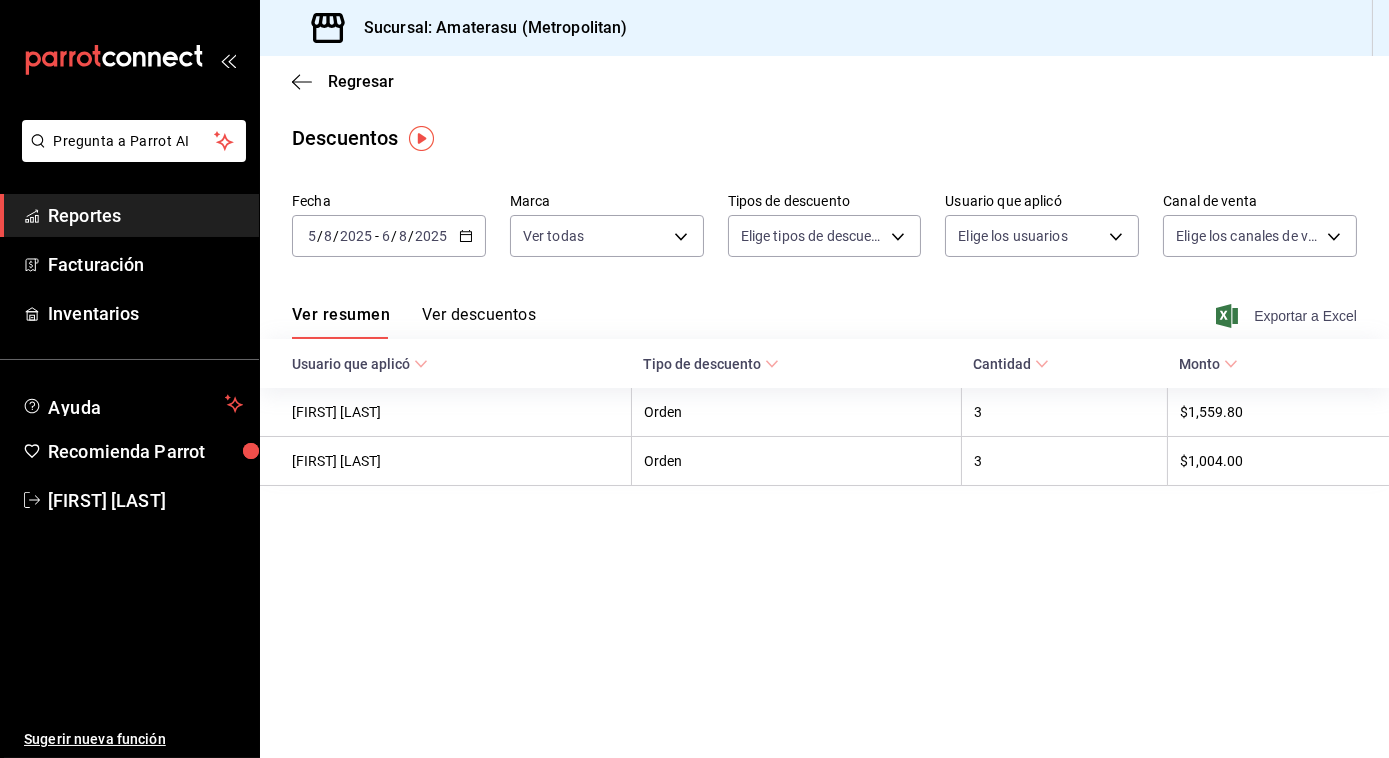 click on "Exportar a Excel" at bounding box center [1288, 316] 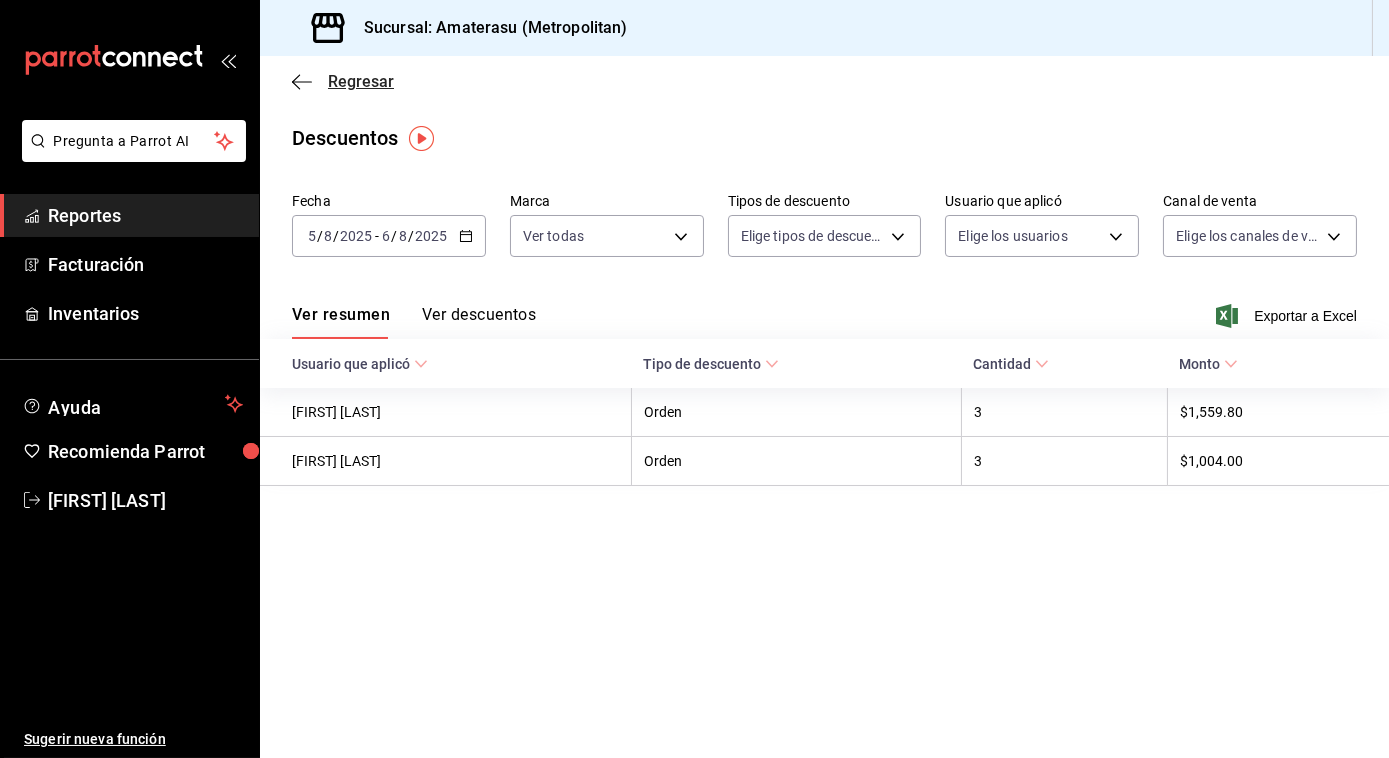 click 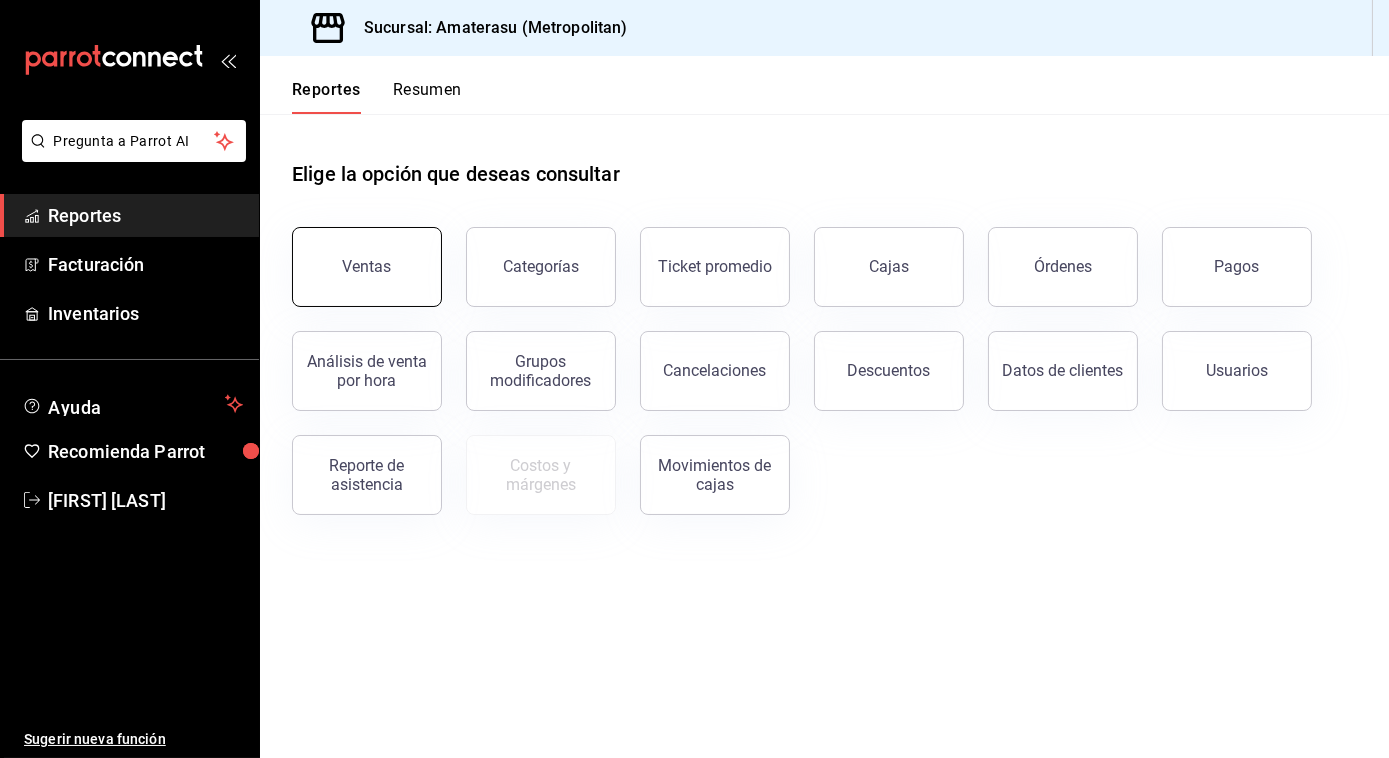 click on "Ventas" at bounding box center (367, 266) 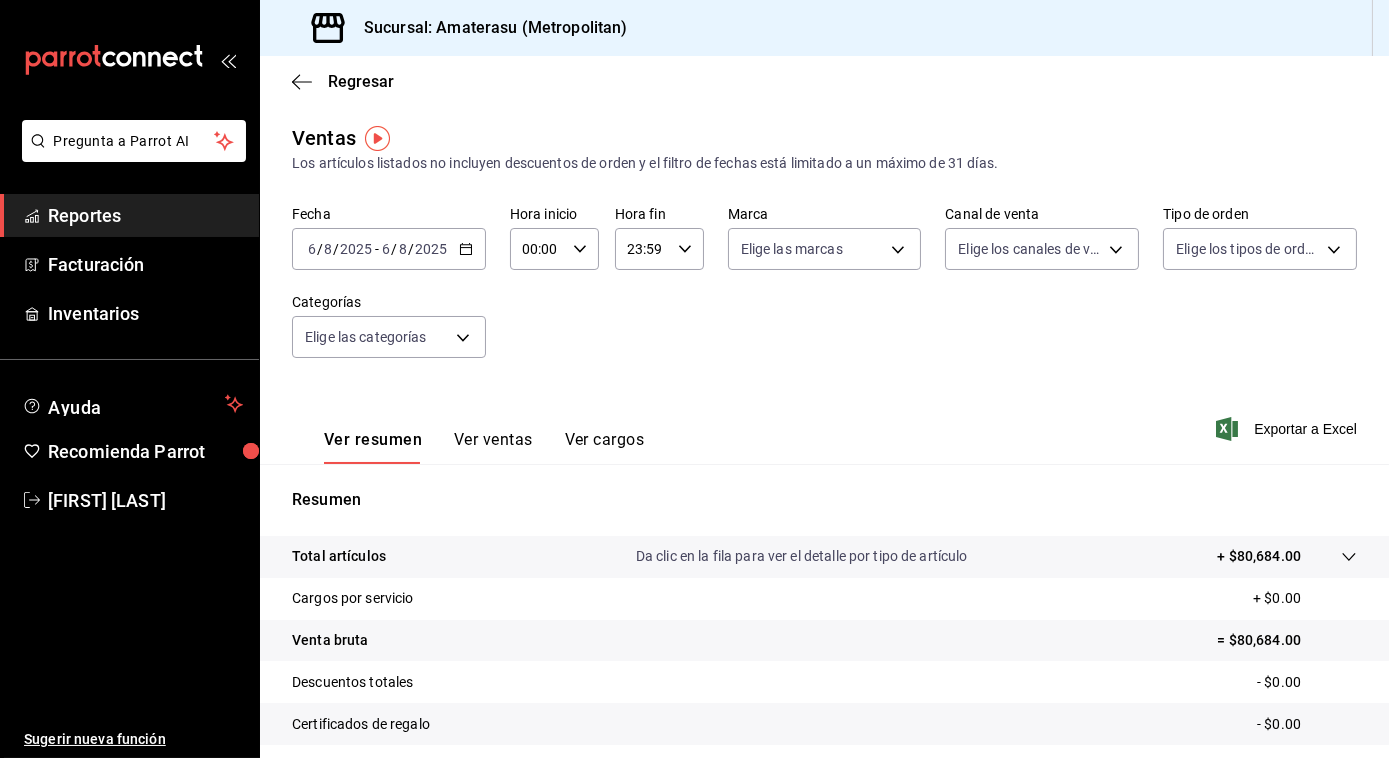 click 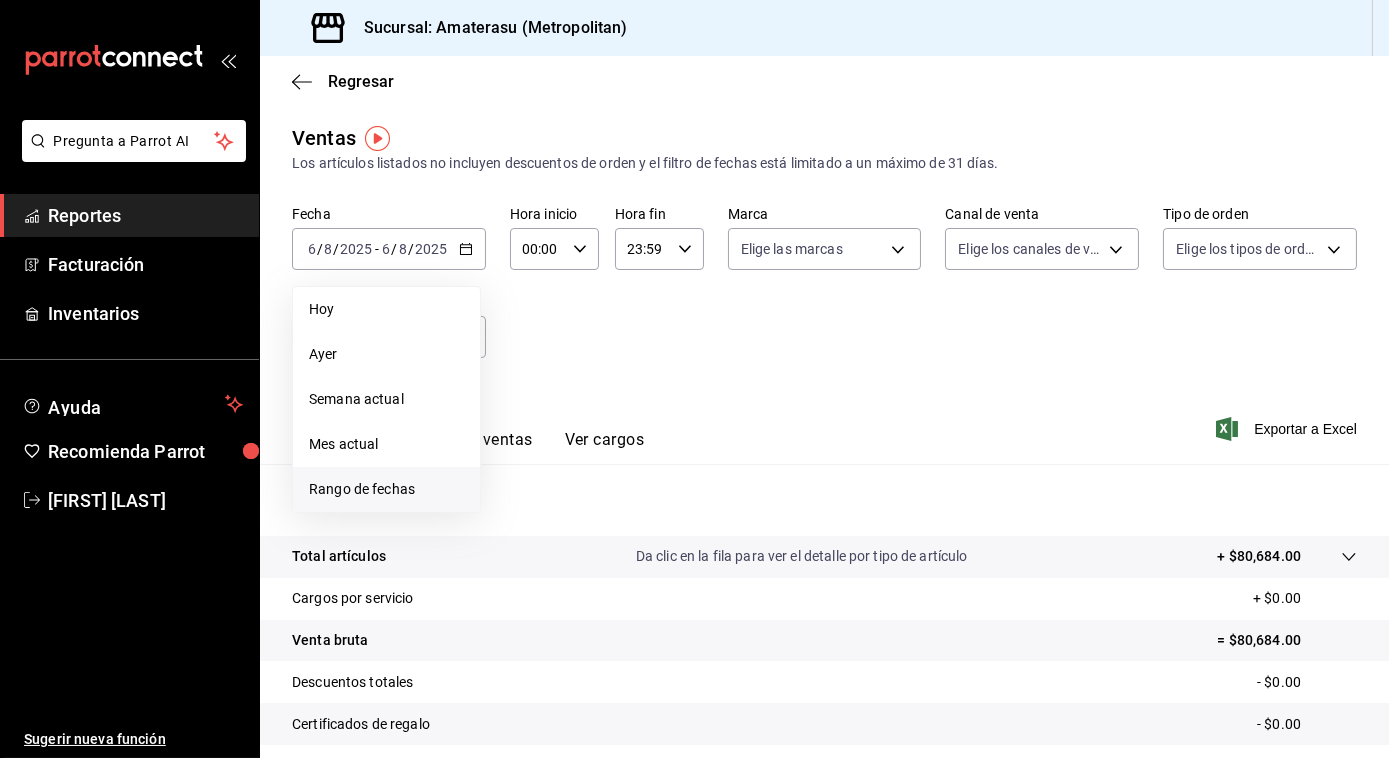 click on "Rango de fechas" at bounding box center (386, 489) 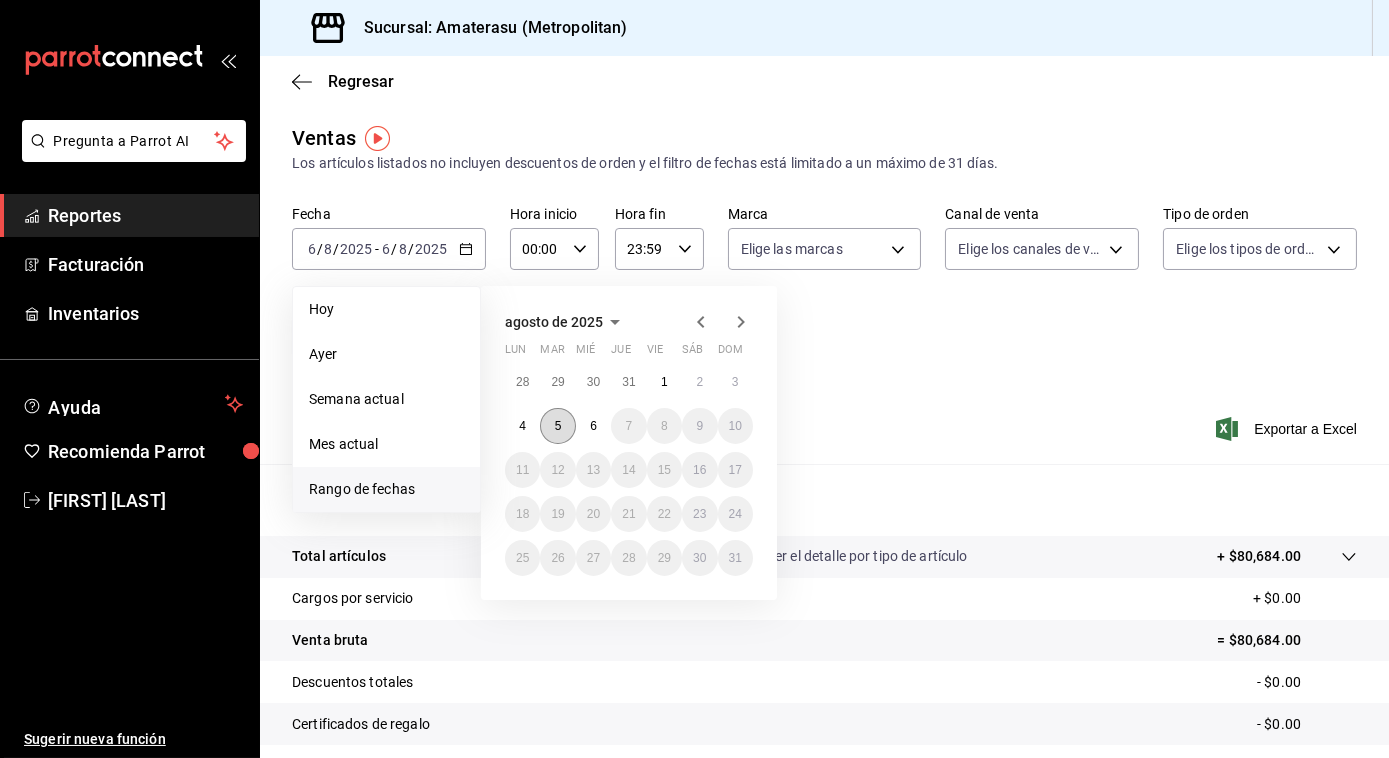 click on "5" at bounding box center (557, 426) 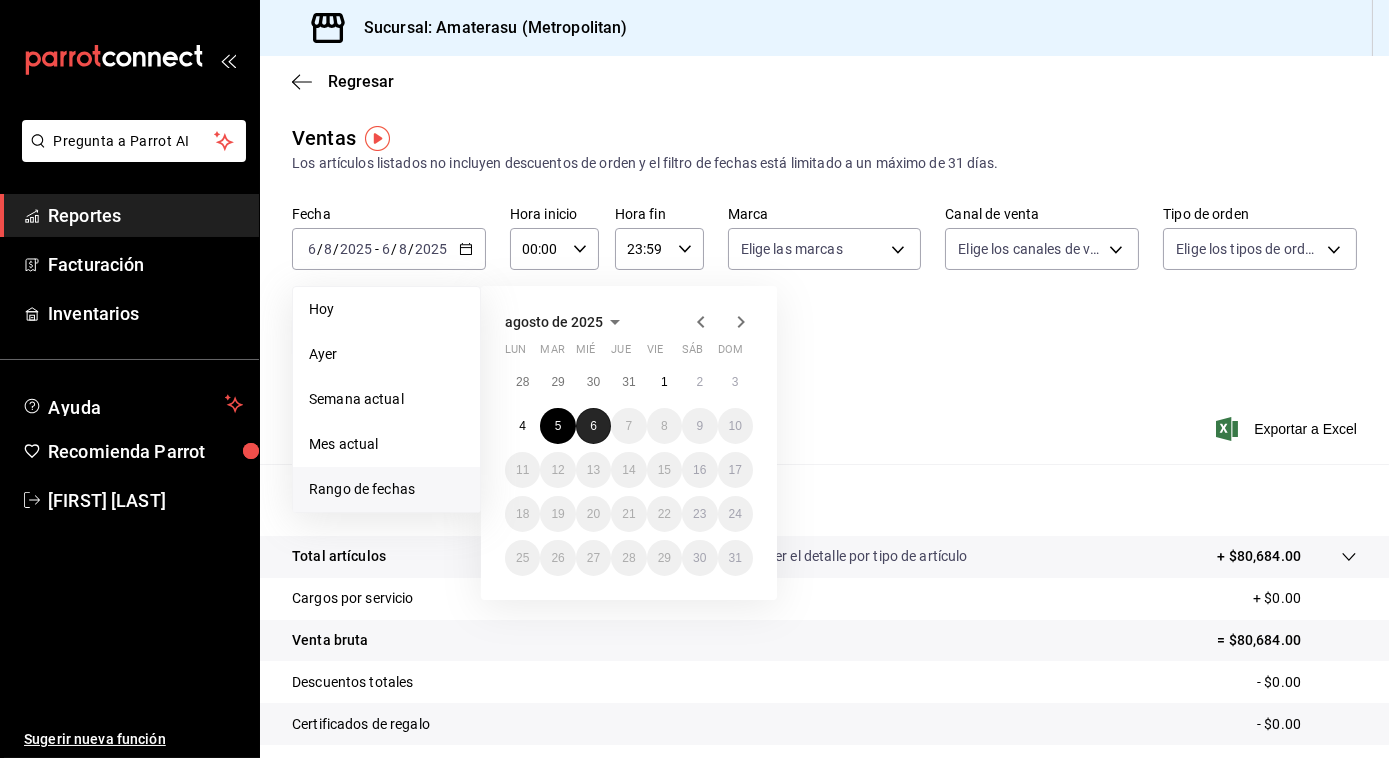 click on "6" at bounding box center [593, 426] 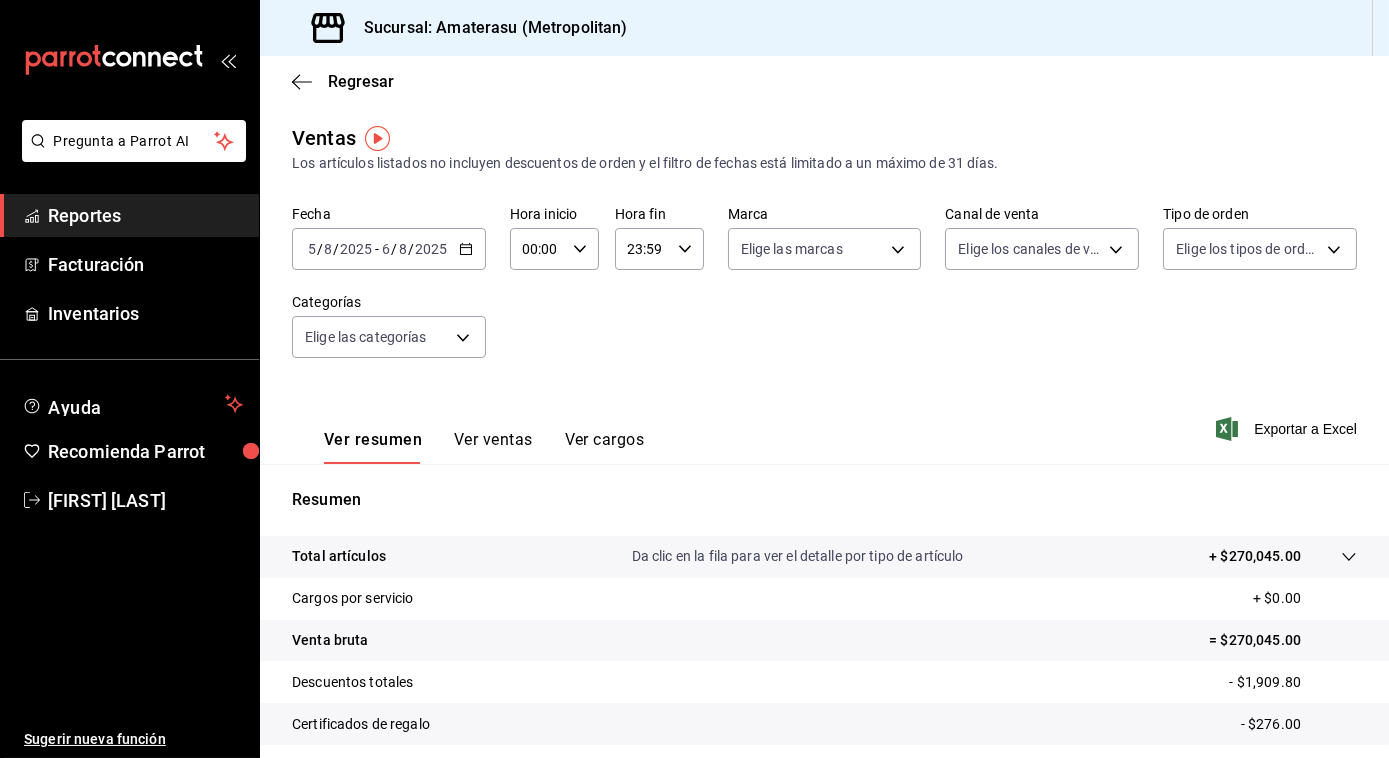 click on "00:00 Hora inicio" at bounding box center (554, 249) 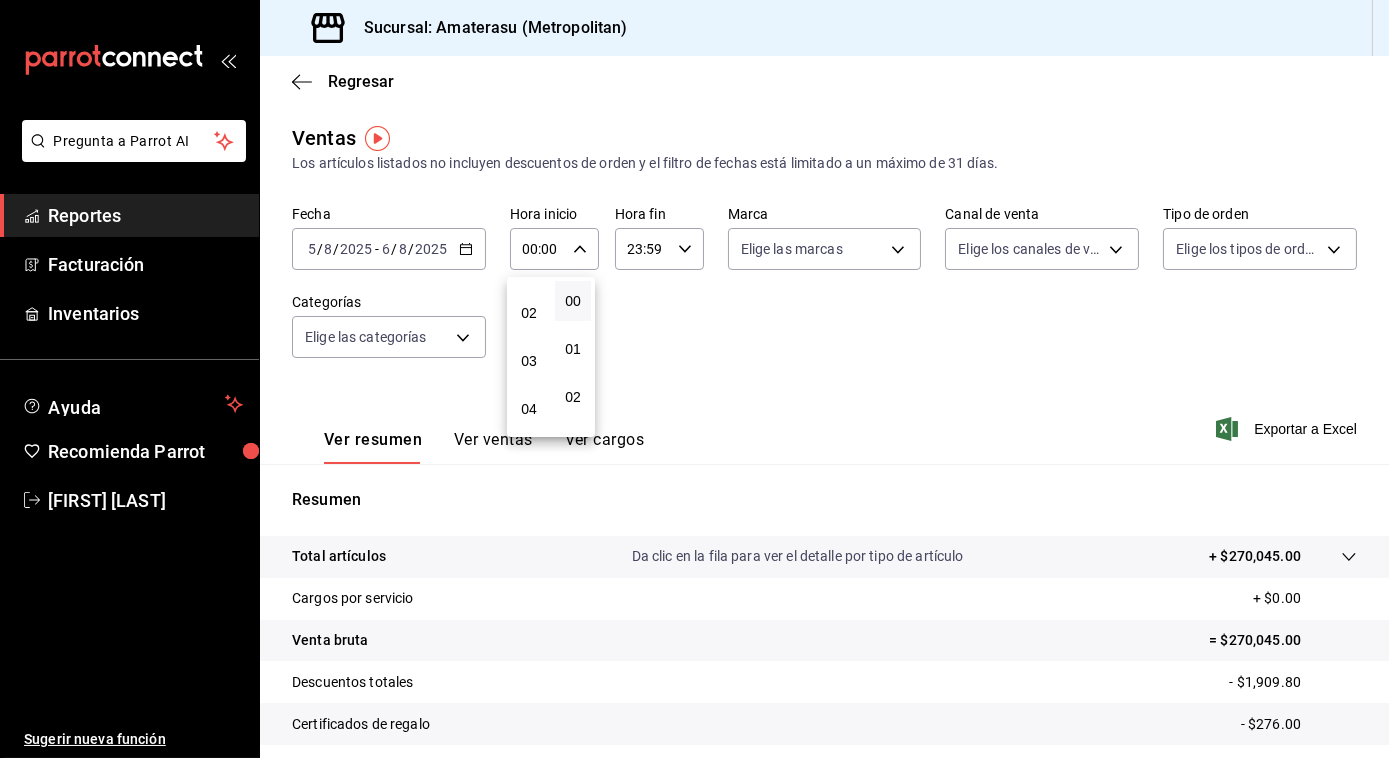 scroll, scrollTop: 157, scrollLeft: 0, axis: vertical 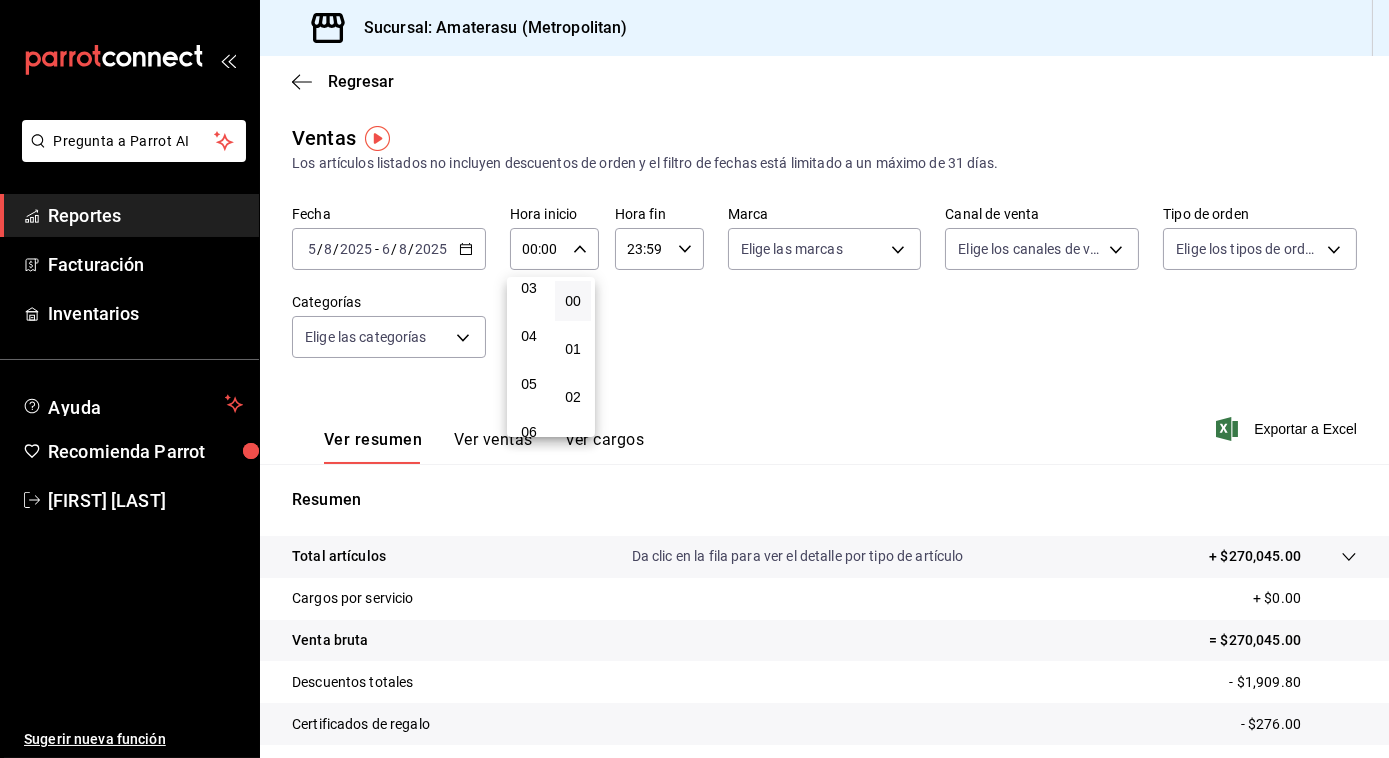 click on "05" at bounding box center (529, 384) 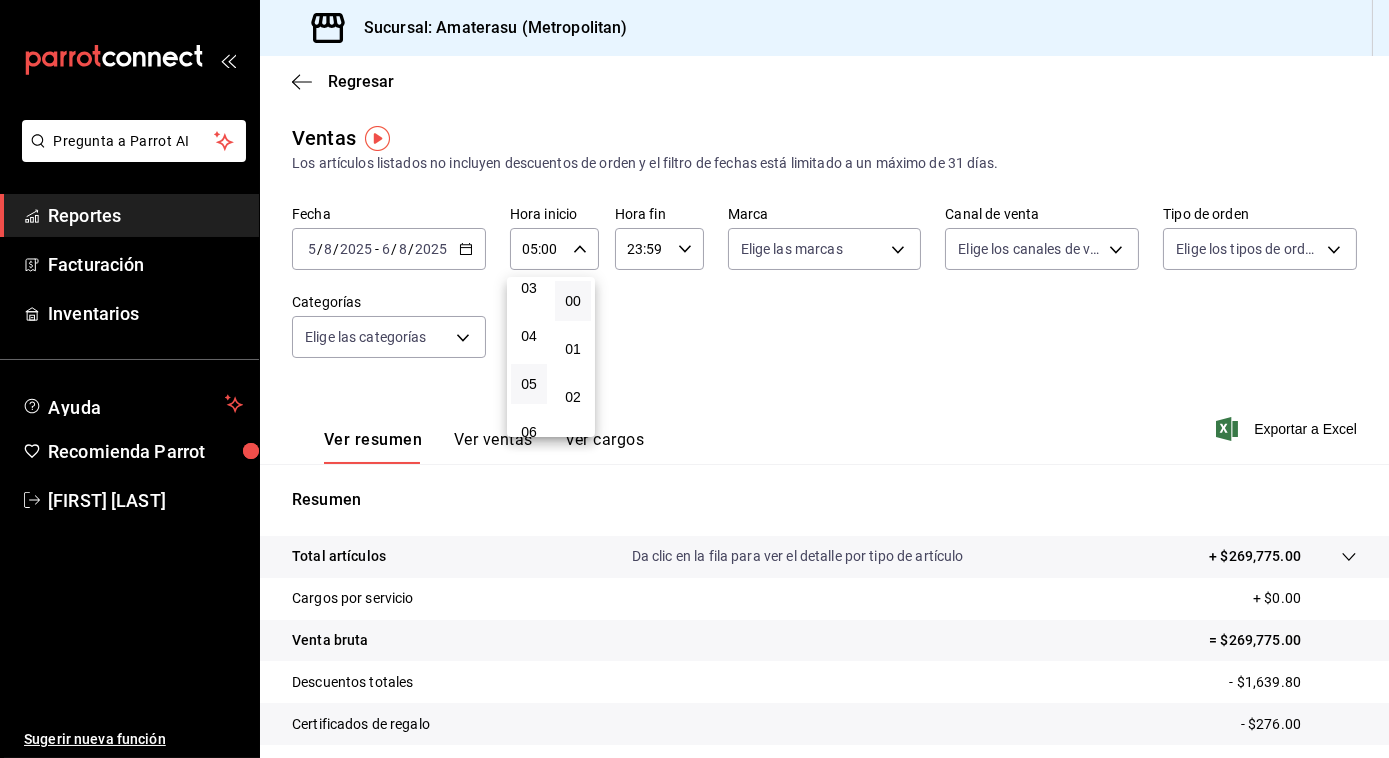 click at bounding box center [694, 379] 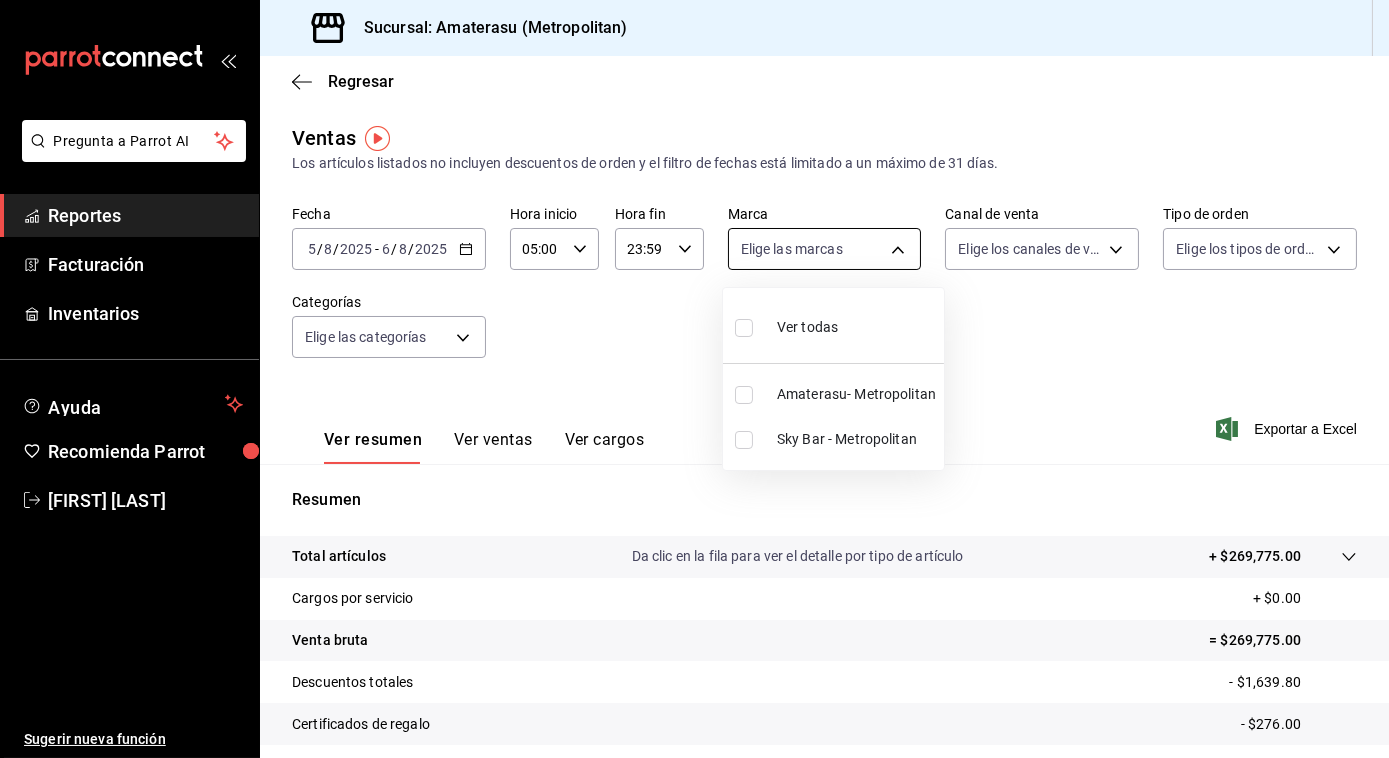 click on "Pregunta a Parrot AI Reportes   Facturación   Inventarios   Ayuda Recomienda Parrot   [FIRST] [LAST]   Sugerir nueva función   Sucursal: Amaterasu (Metropolitan) Regresar Ventas Los artículos listados no incluyen descuentos de orden y el filtro de fechas está limitado a un máximo de 31 días. Fecha 2025-08-05 5 / 8 / 2025 - 2025-08-06 6 / 8 / 2025 Hora inicio 05:00 Hora inicio Hora fin 23:59 Hora fin Marca Elige las marcas Canal de venta Elige los canales de venta Tipo de orden Elige los tipos de orden Categorías Elige las categorías Ver resumen Ver ventas Ver cargos Exportar a Excel Resumen Total artículos Da clic en la fila para ver el detalle por tipo de artículo + $269,775.00 Cargos por servicio + $0.00 Venta bruta = $269,775.00 Descuentos totales - $1,639.80 Certificados de regalo - $276.00 Venta total = $267,859.20 Impuestos - $36,946.10 Venta neta = $230,913.10 Pregunta a Parrot AI Reportes   Facturación   Inventarios   Ayuda Recomienda Parrot   [FIRST] [LAST]" at bounding box center (694, 379) 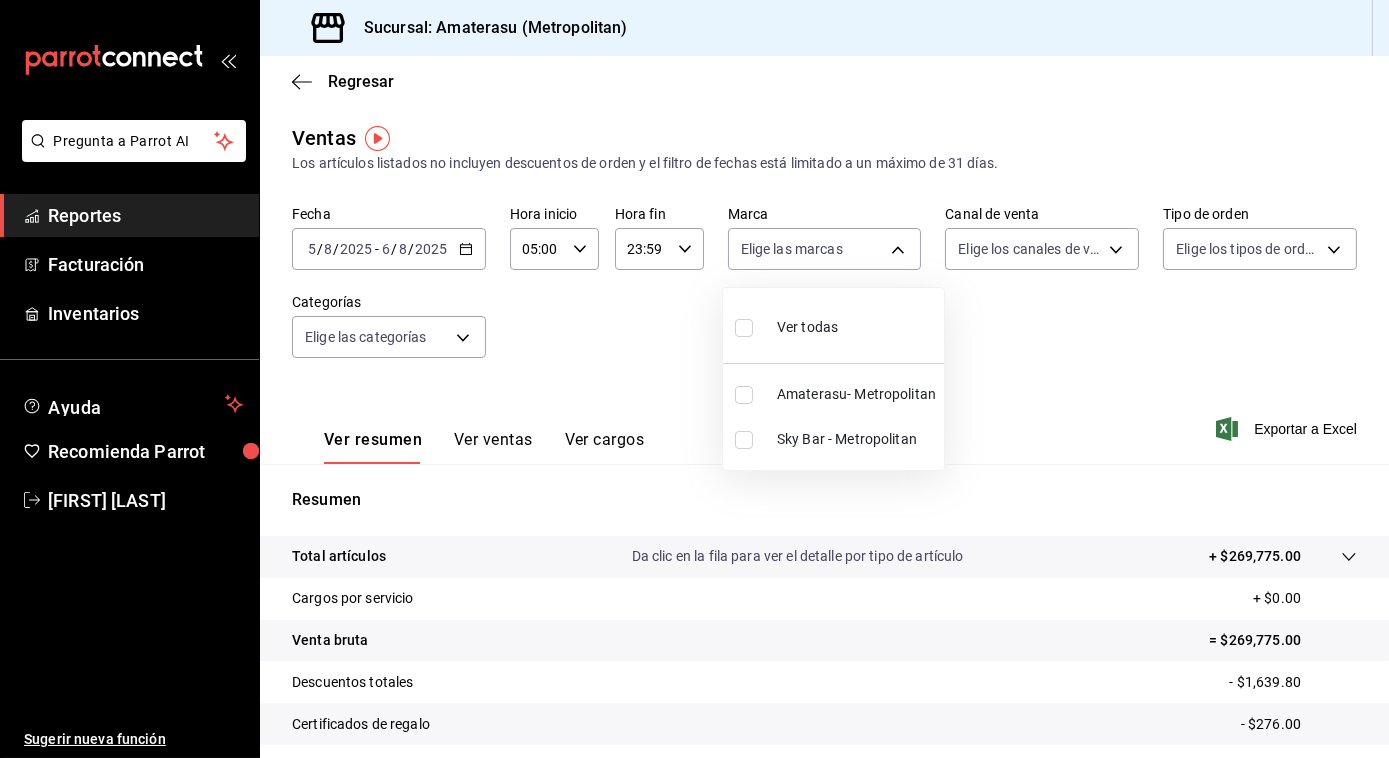click at bounding box center [744, 328] 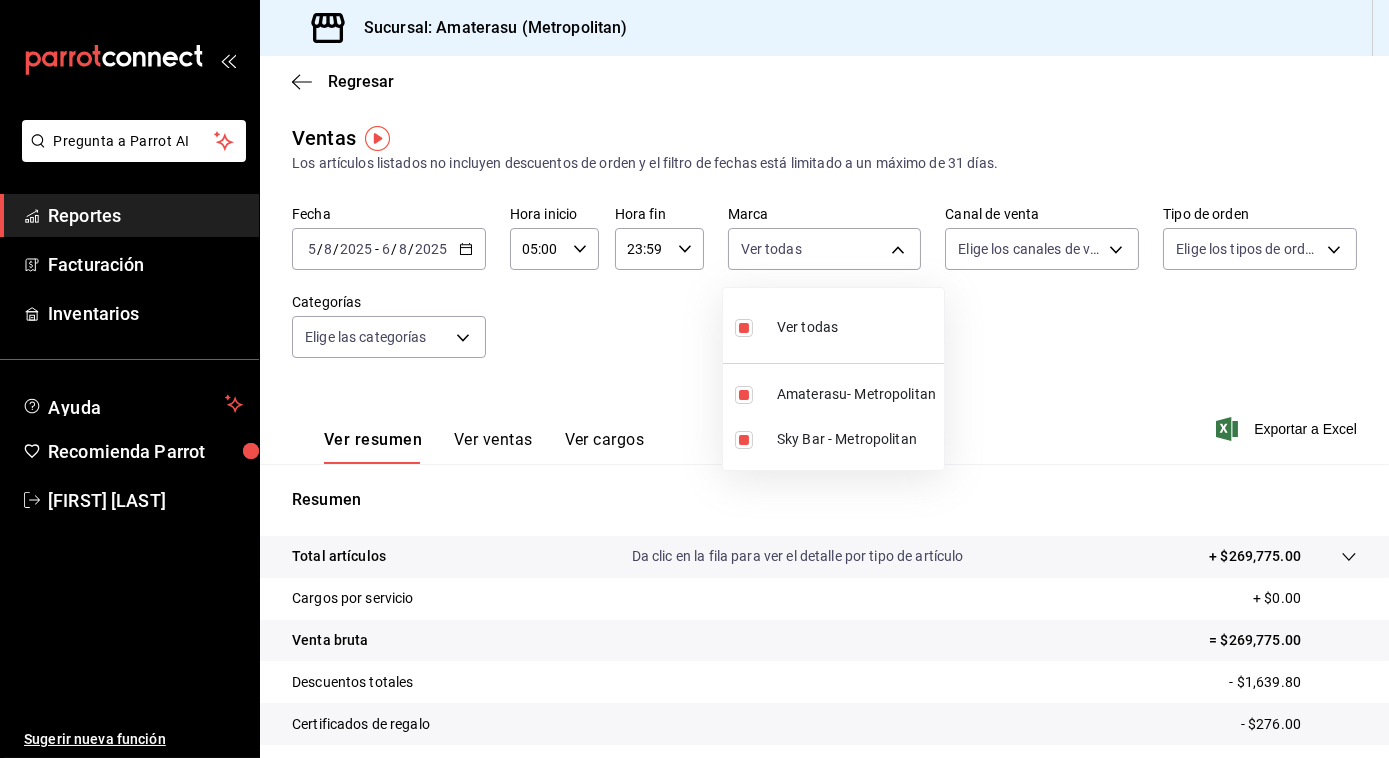 click at bounding box center (694, 379) 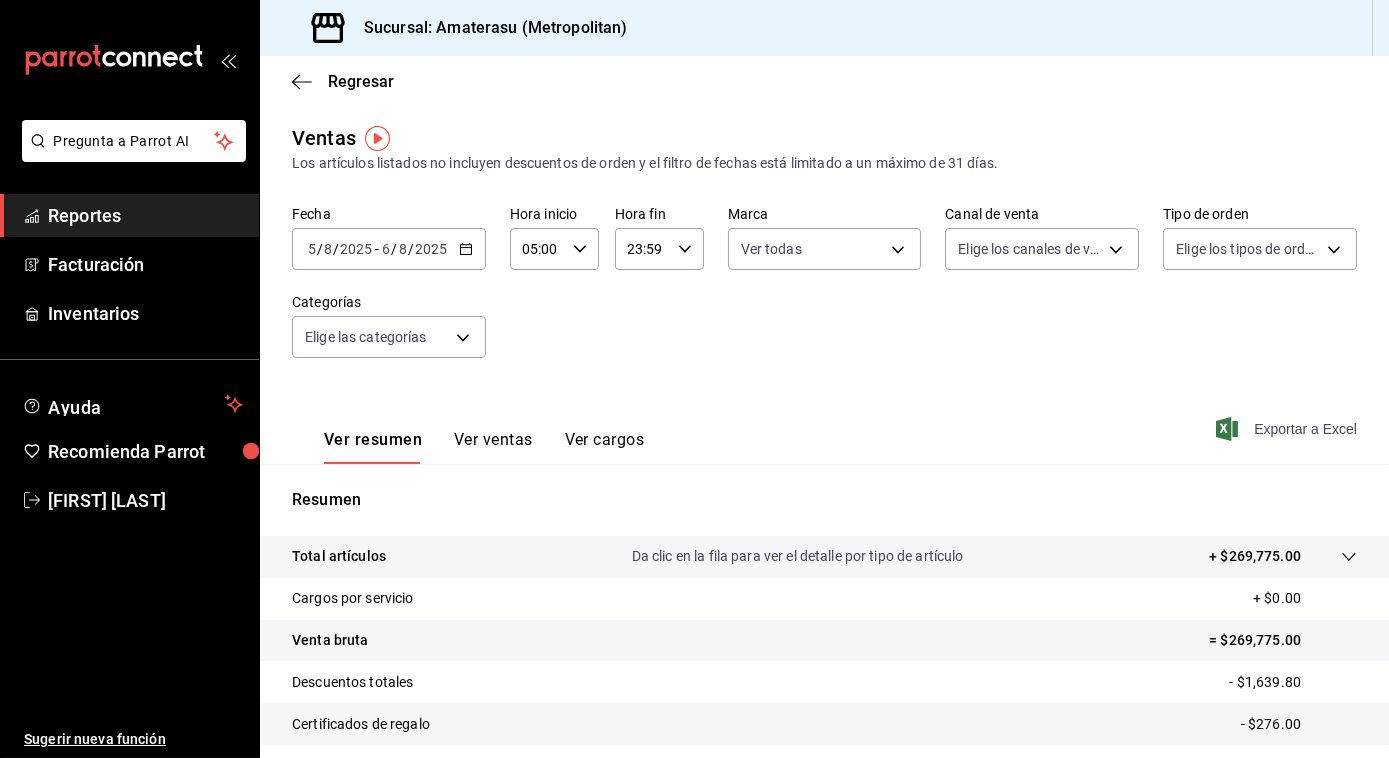 click on "Exportar a Excel" at bounding box center (1288, 429) 